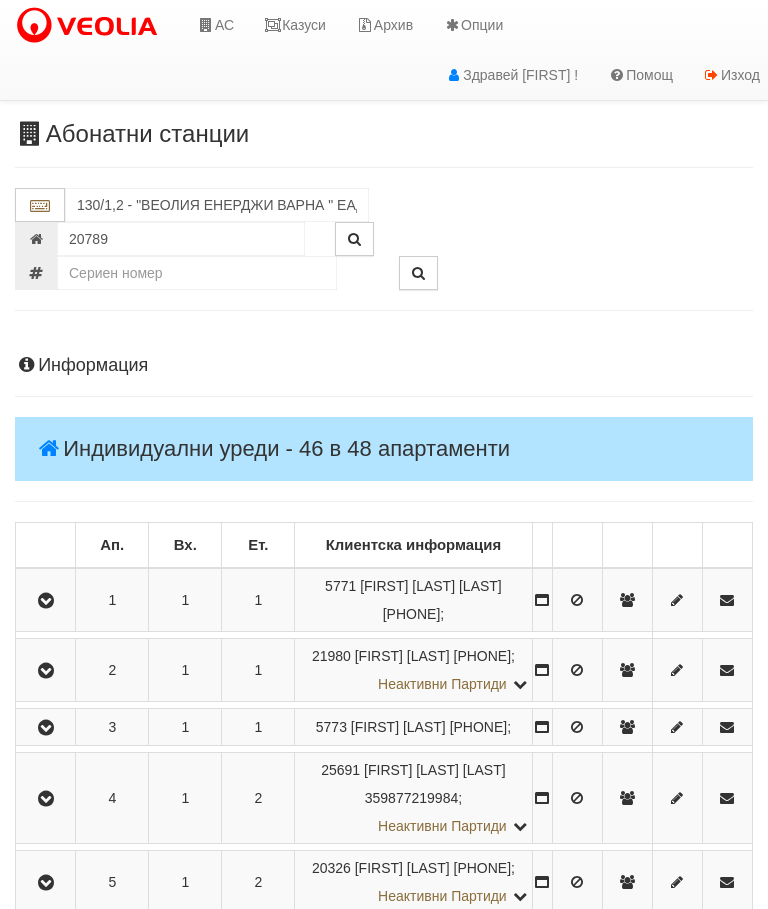 scroll, scrollTop: 4062, scrollLeft: 0, axis: vertical 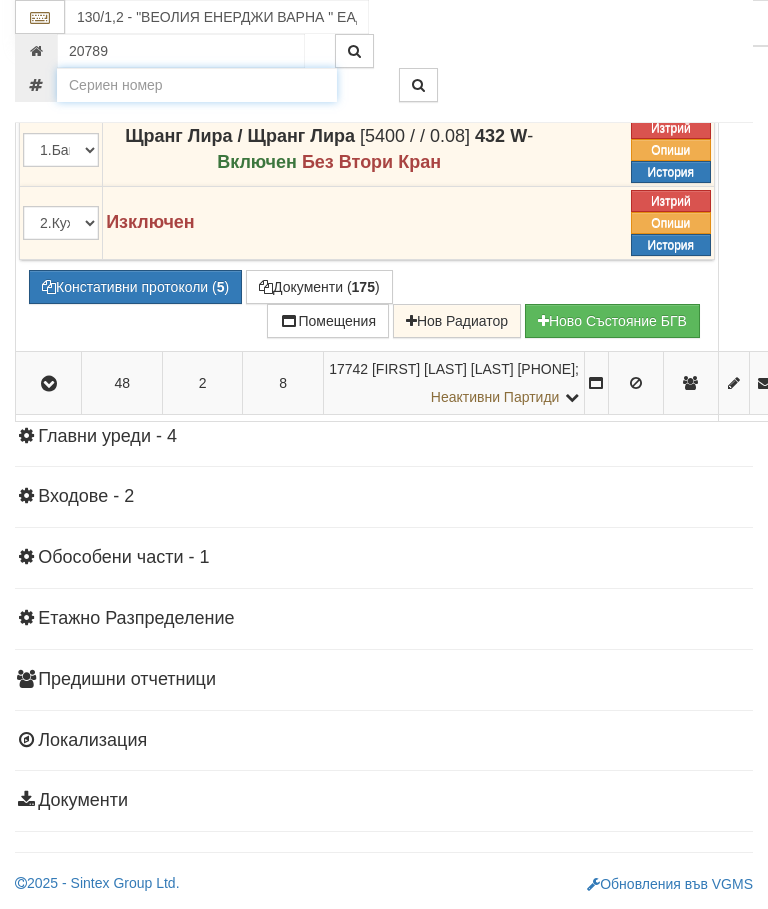 click at bounding box center [197, 85] 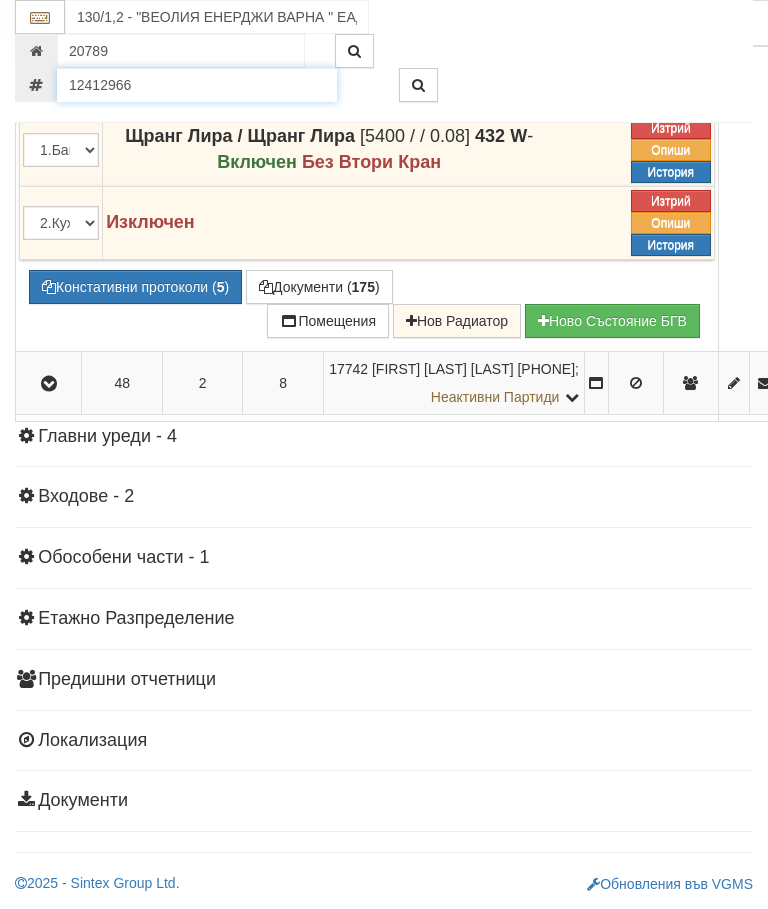 type on "12412966" 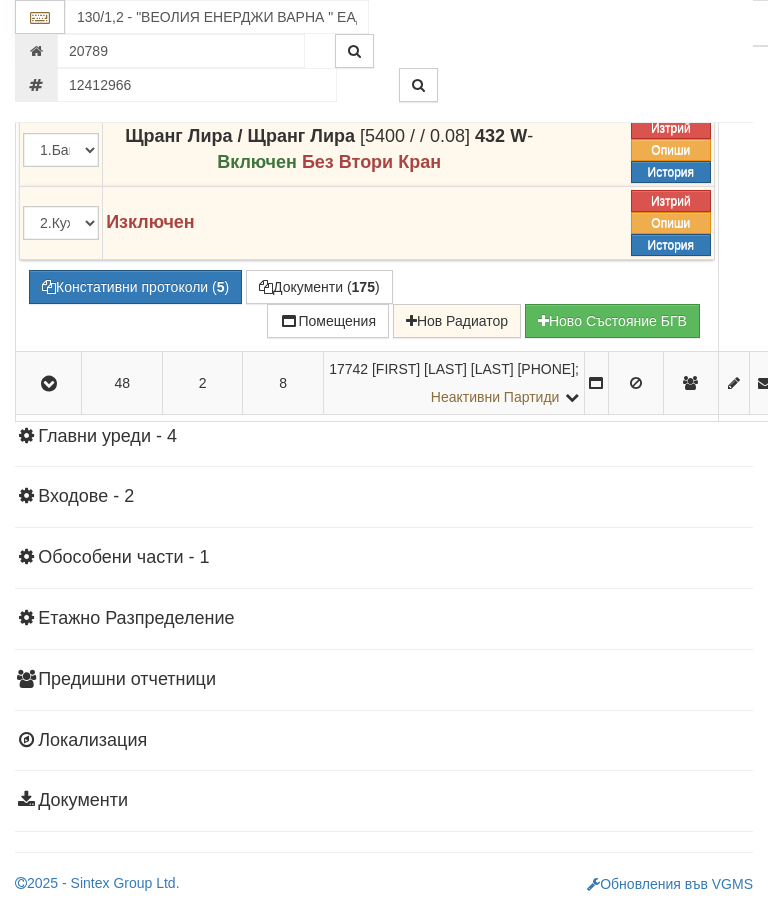 click at bounding box center [418, 85] 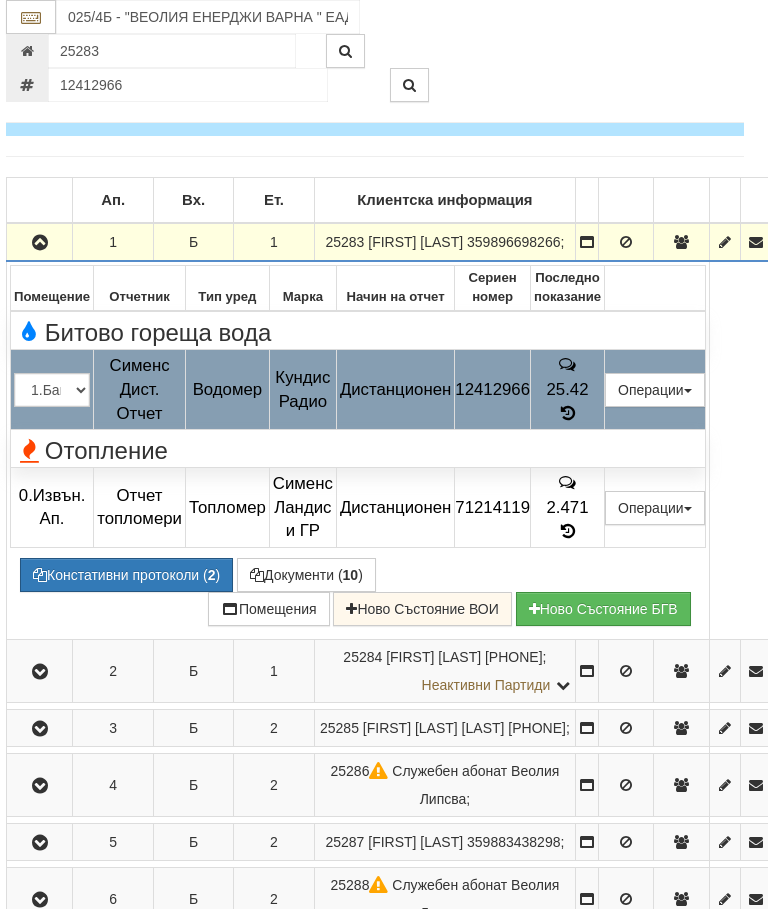 scroll, scrollTop: 345, scrollLeft: 7, axis: both 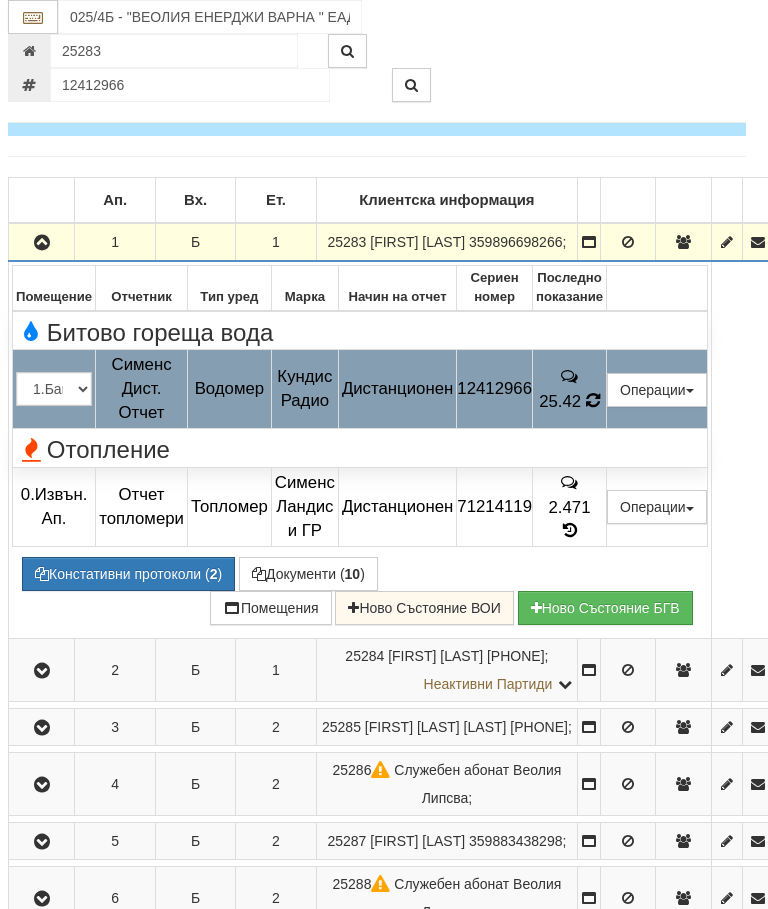click on "25.42" at bounding box center [560, 401] 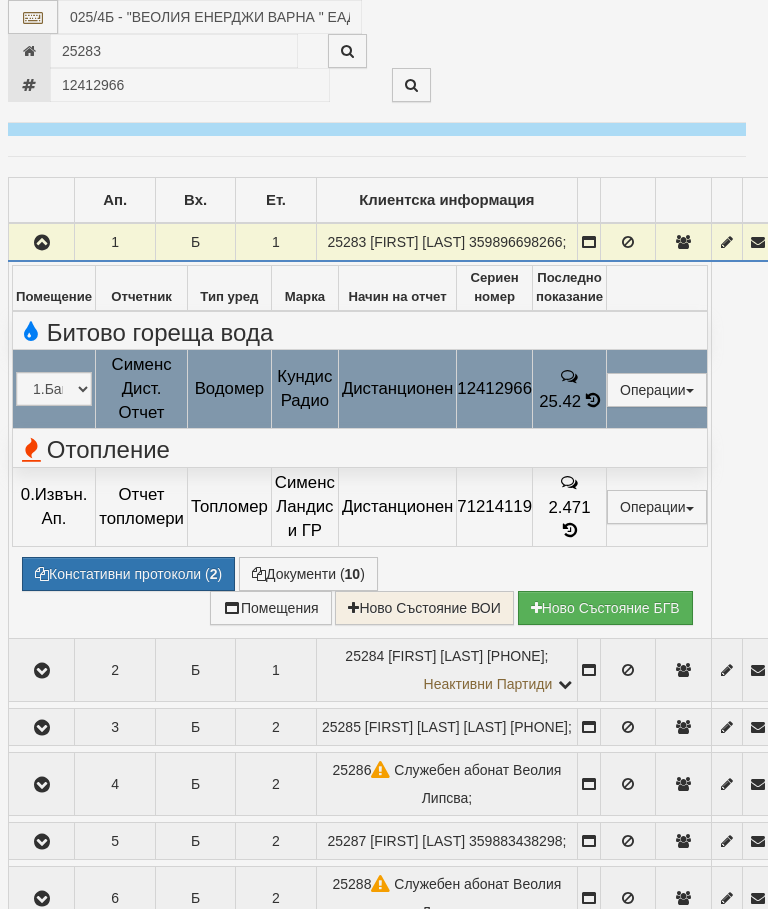 select on "10" 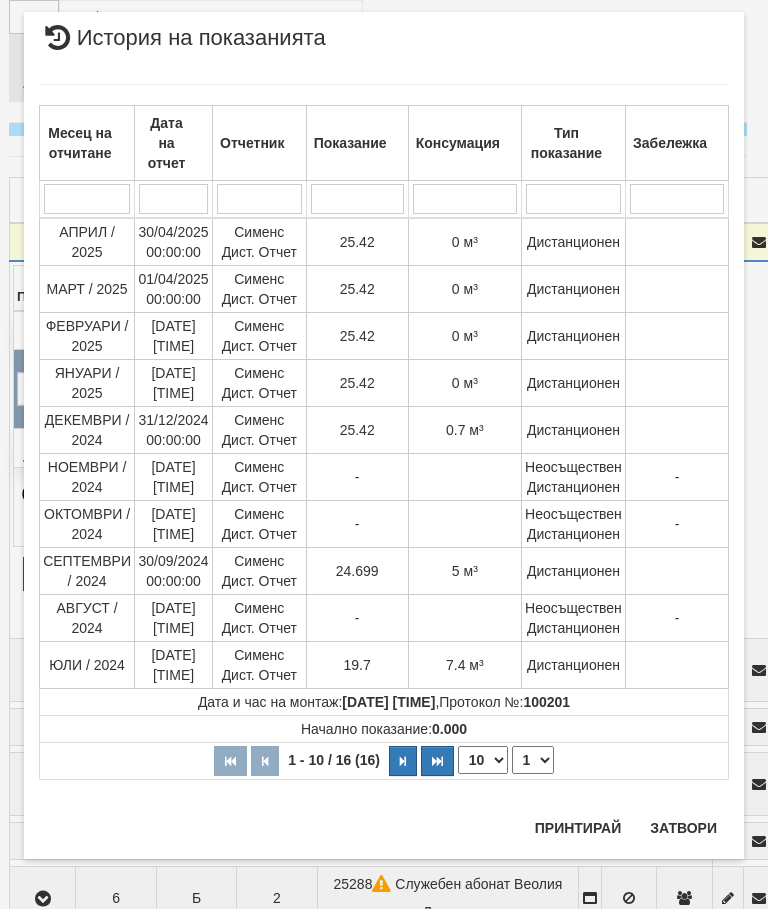 scroll, scrollTop: 38, scrollLeft: 0, axis: vertical 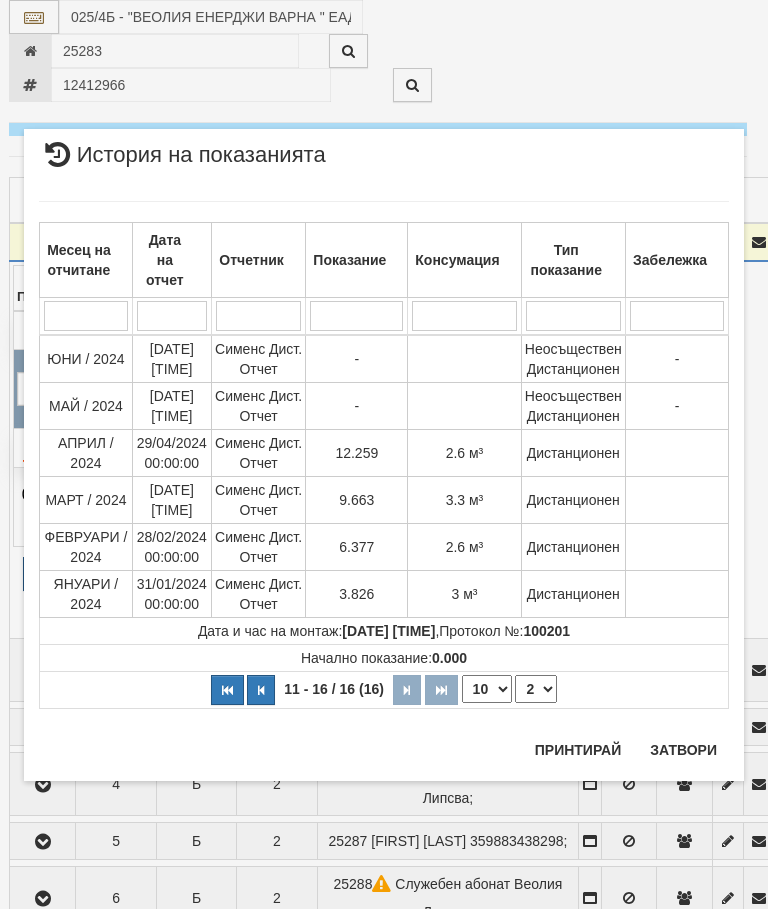 click at bounding box center (261, 690) 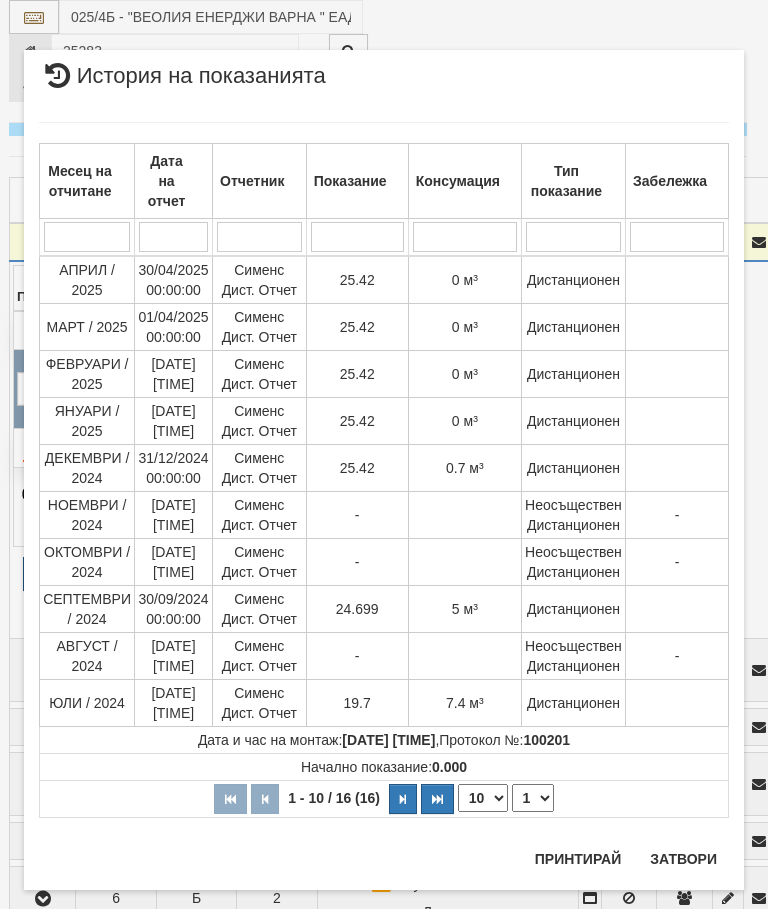 click on "Затвори" at bounding box center (683, 859) 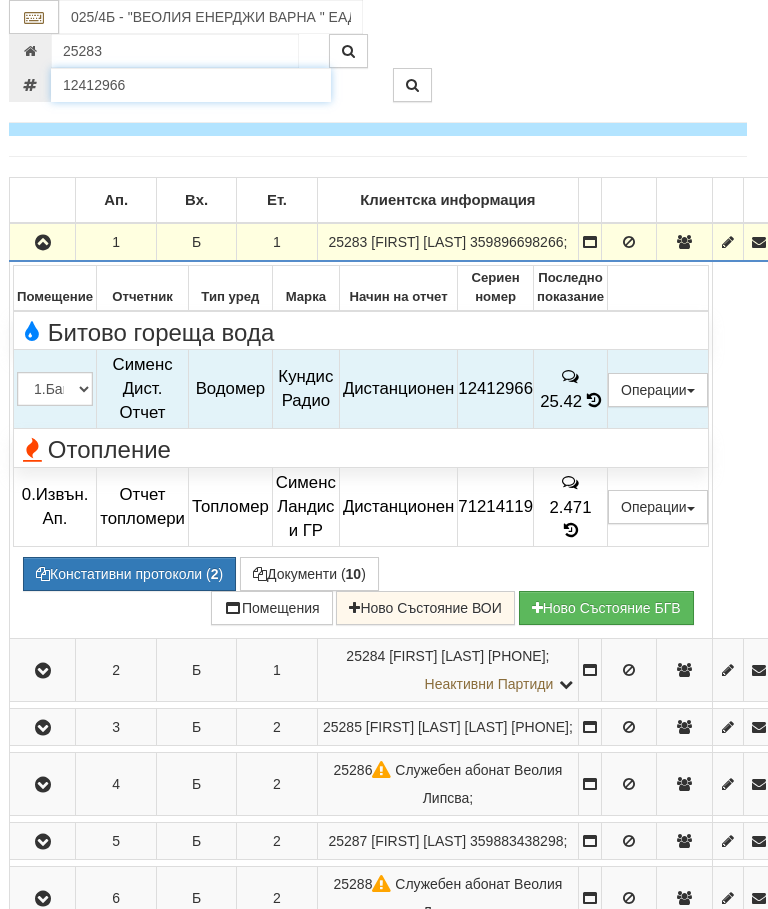 click on "12412966" at bounding box center (191, 85) 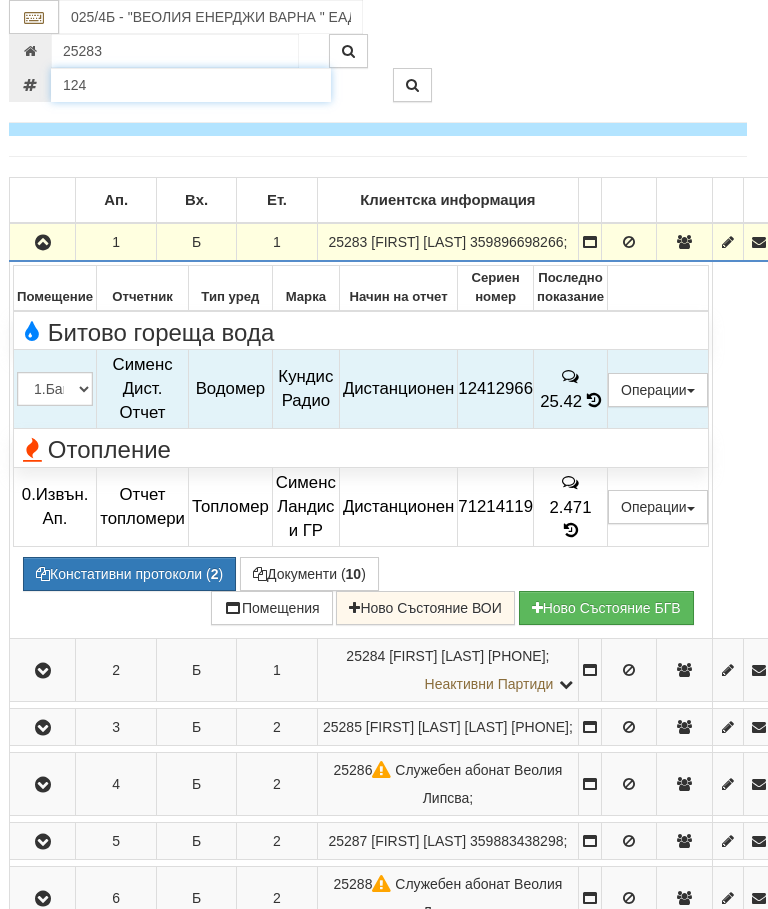 scroll, scrollTop: 344, scrollLeft: 5, axis: both 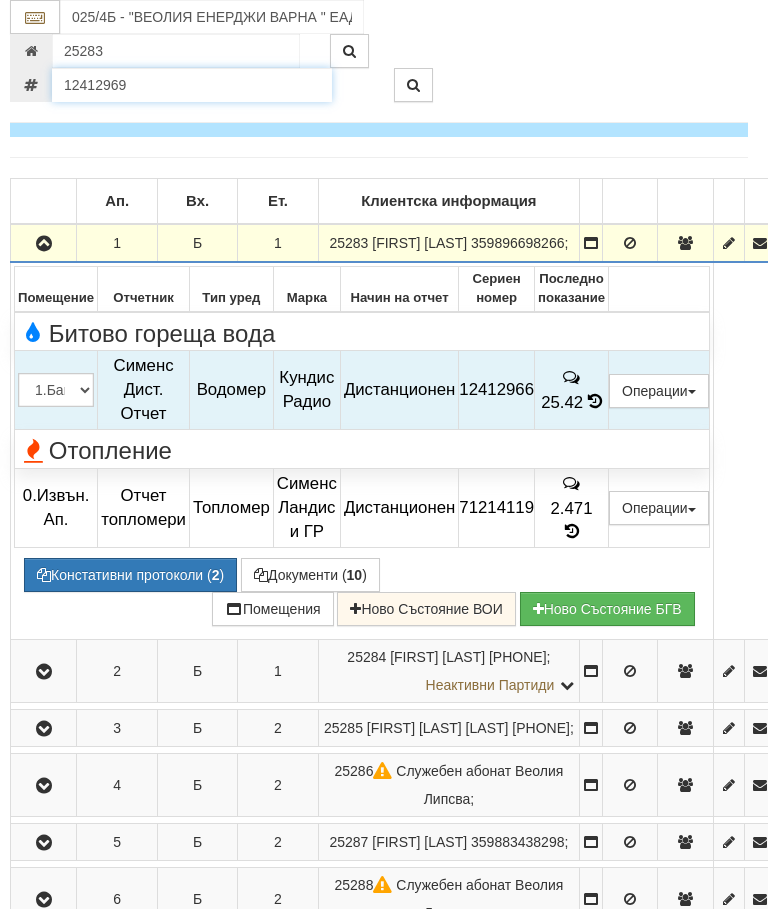 type on "12412969" 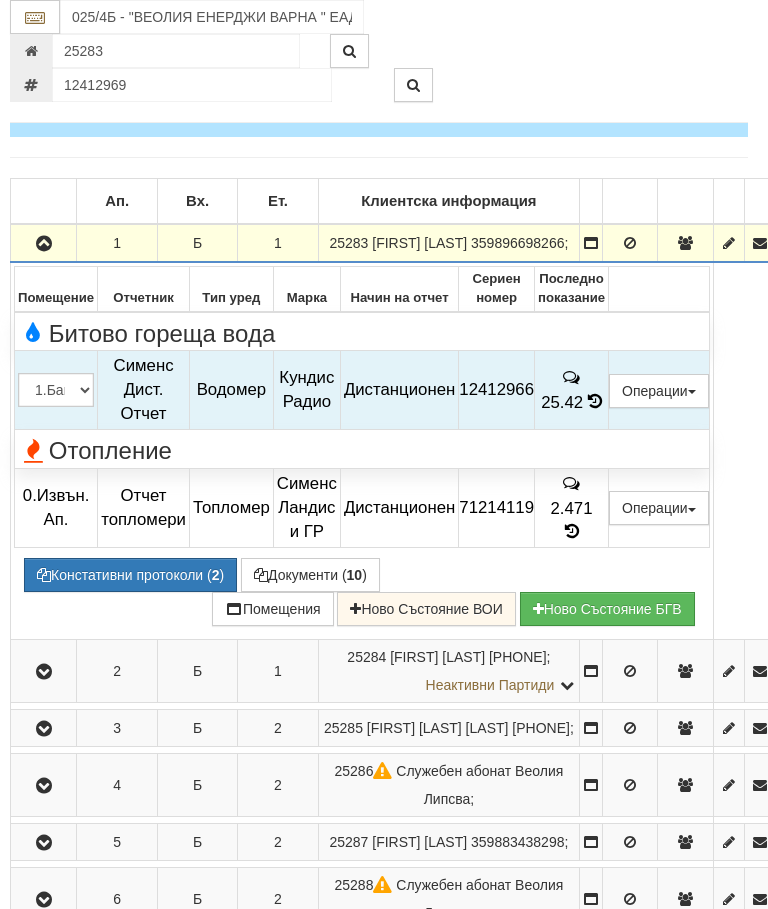 click at bounding box center (413, 85) 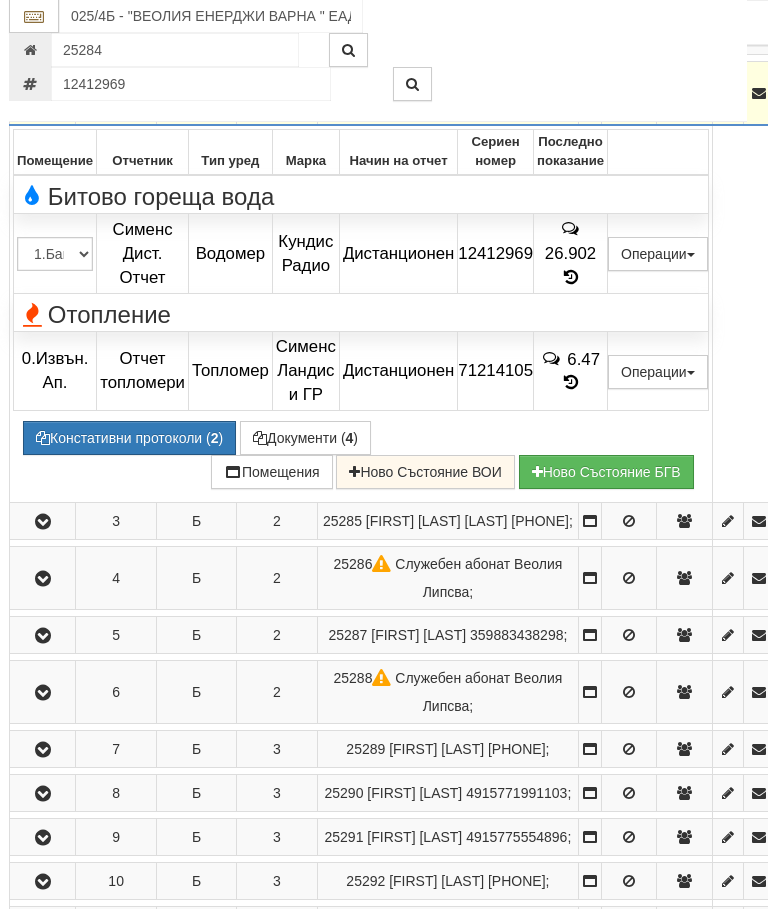 scroll, scrollTop: 543, scrollLeft: 6, axis: both 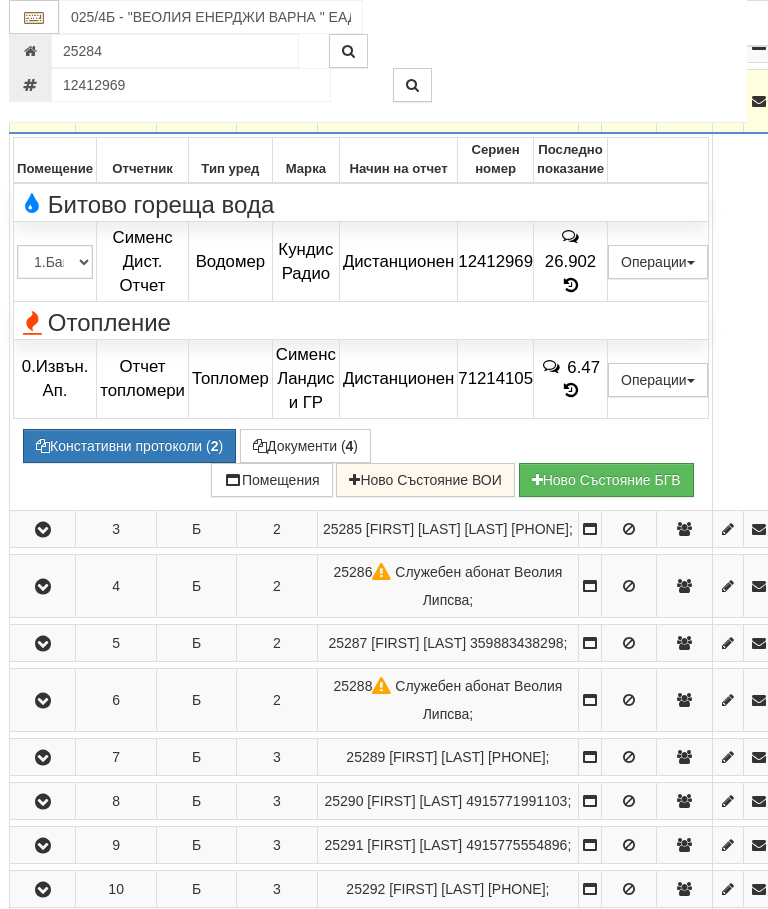 click on "26.902" at bounding box center (570, 262) 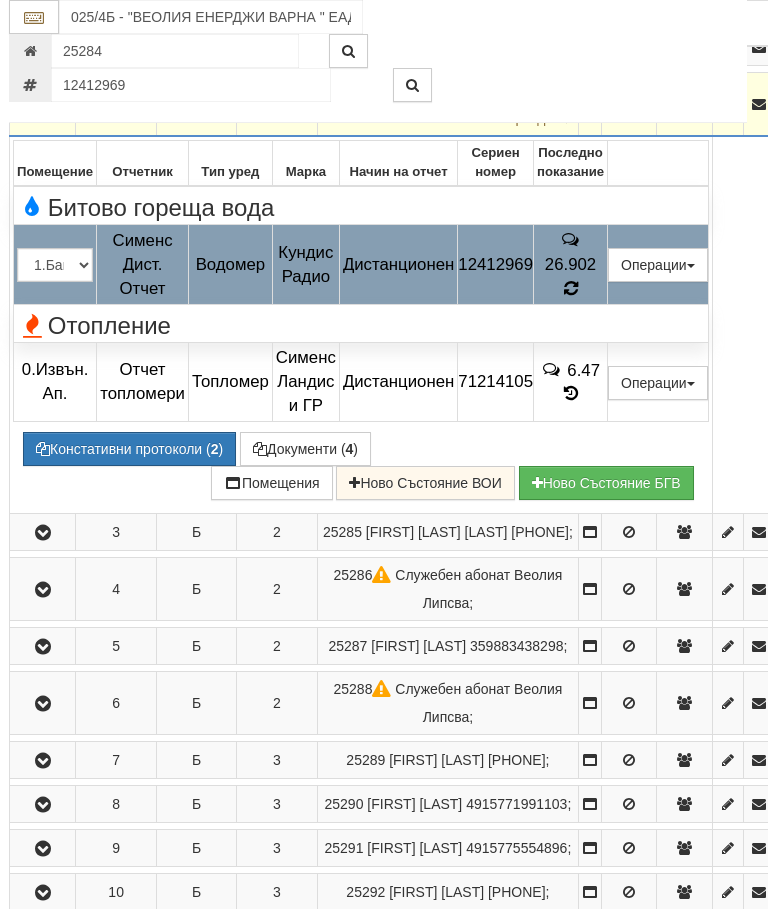 click at bounding box center (570, 288) 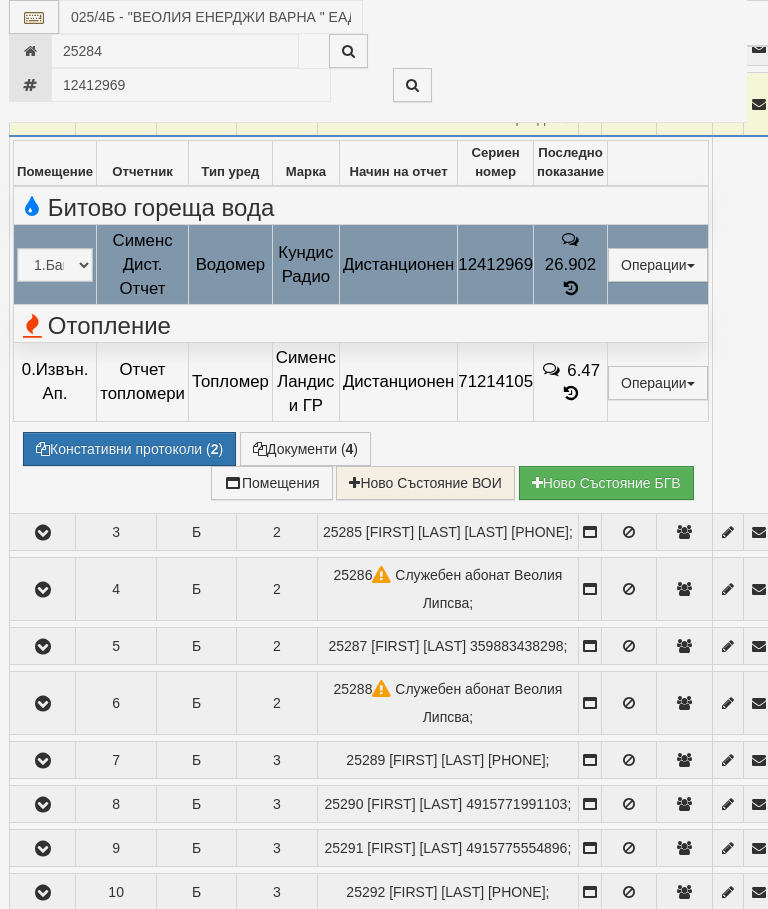select on "10" 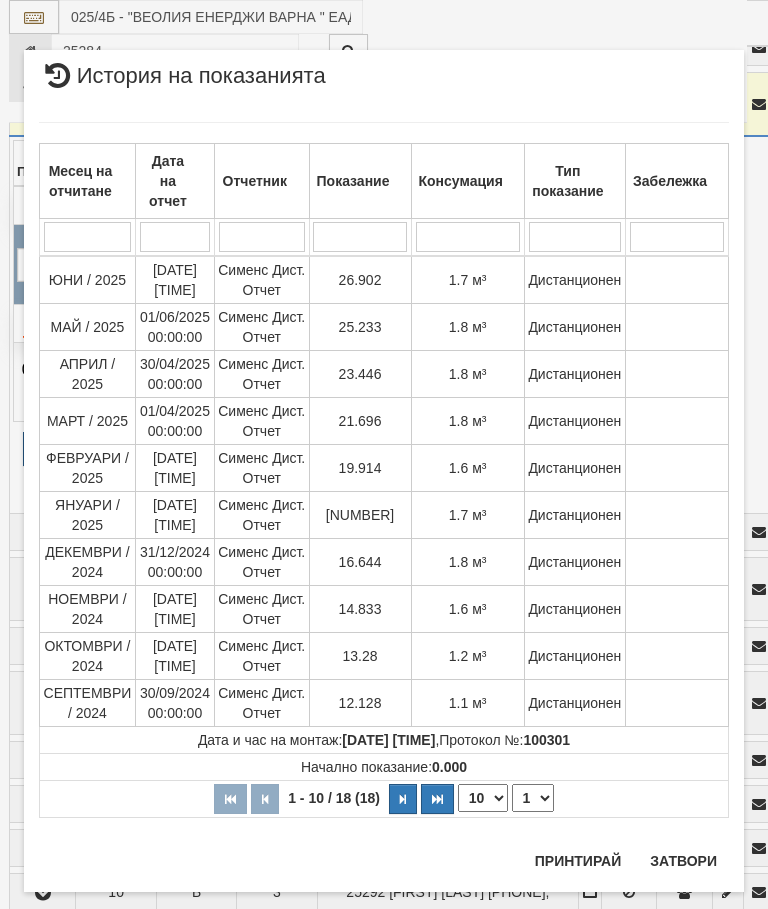 click on "Затвори" at bounding box center [683, 861] 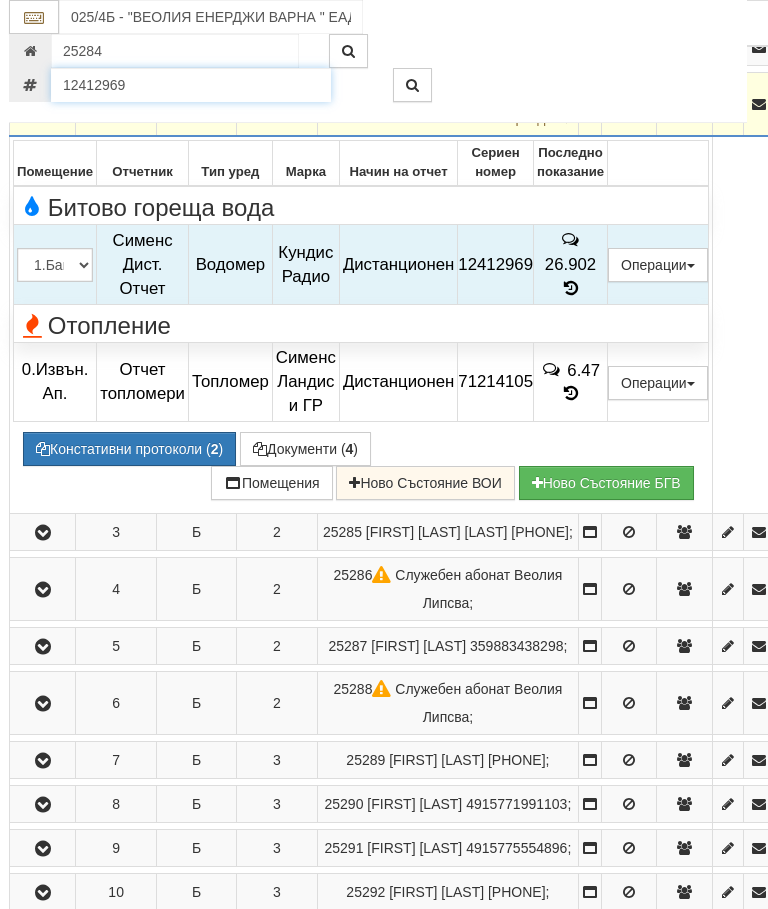 click on "12412969" at bounding box center [191, 85] 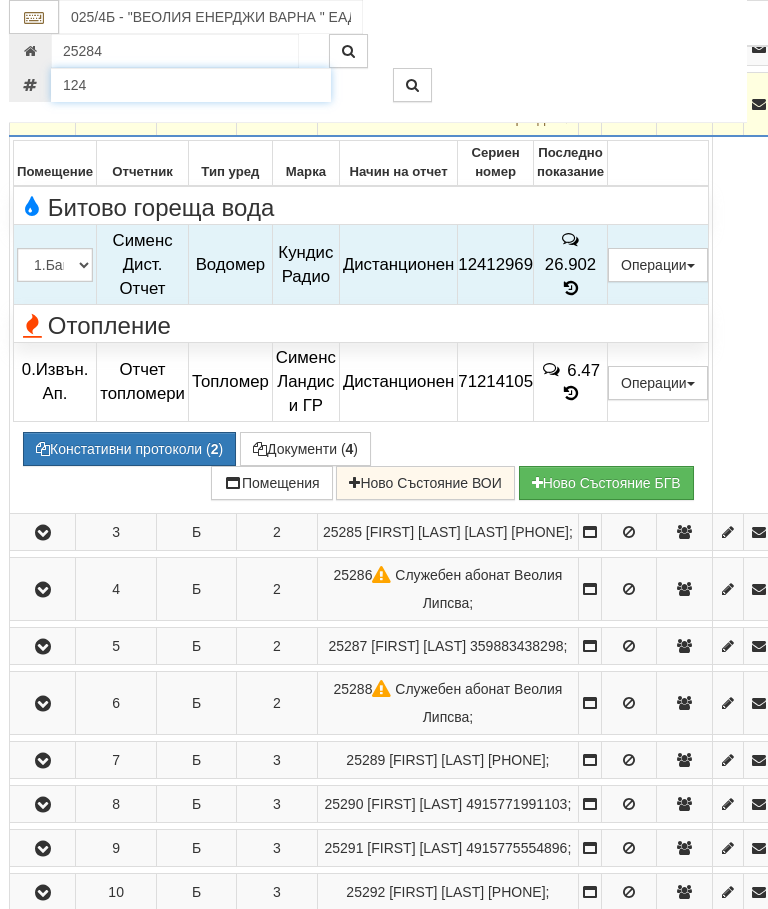scroll, scrollTop: 539, scrollLeft: 6, axis: both 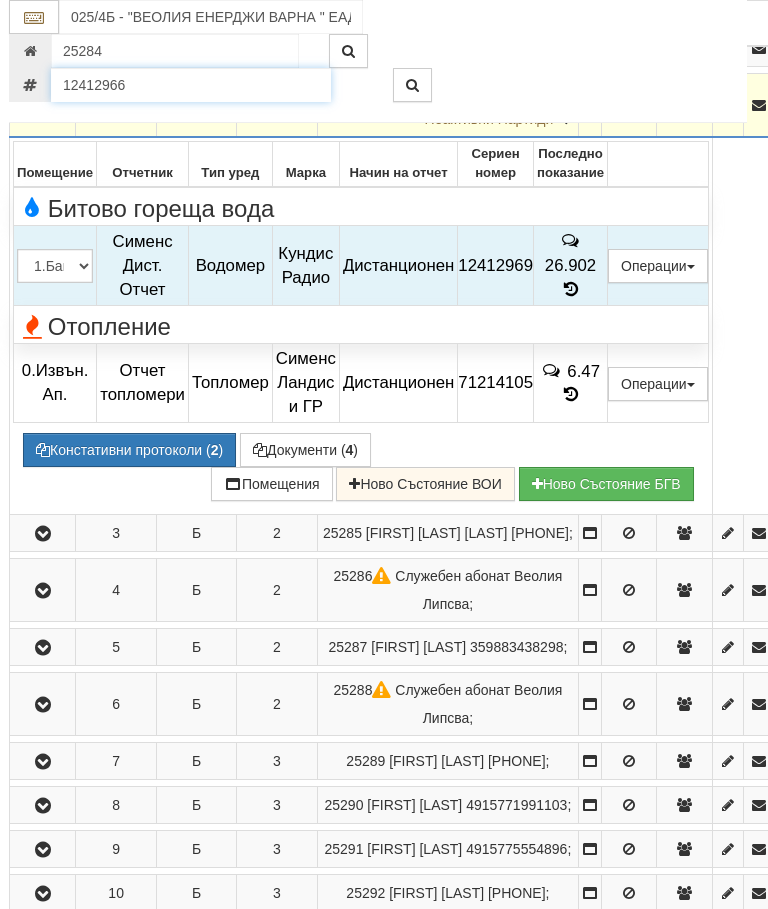 type on "12412966" 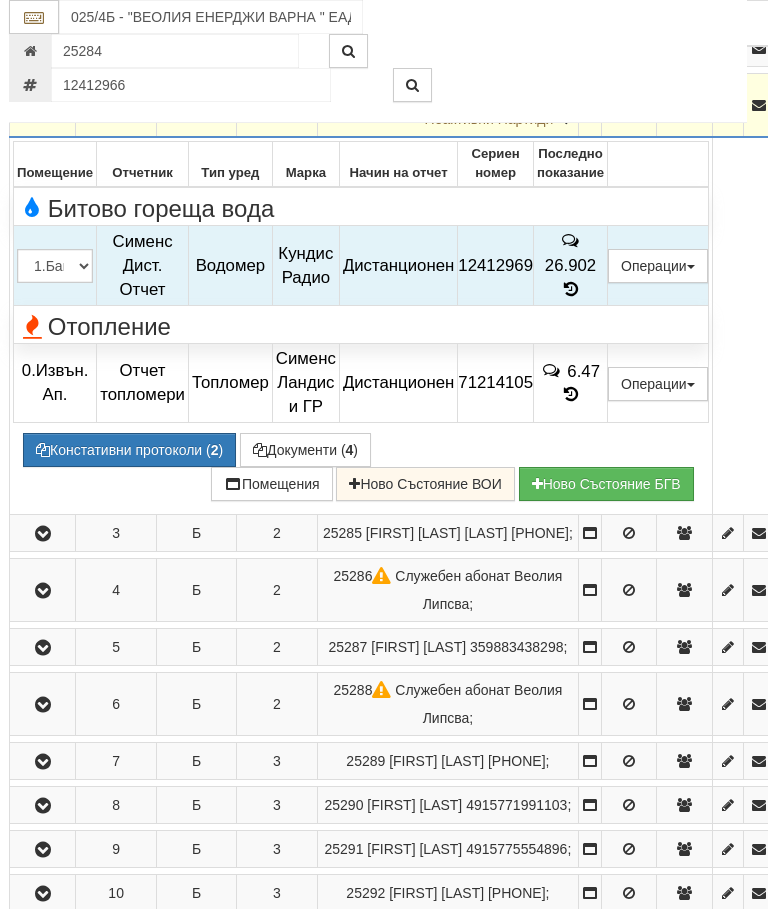 click at bounding box center (412, 85) 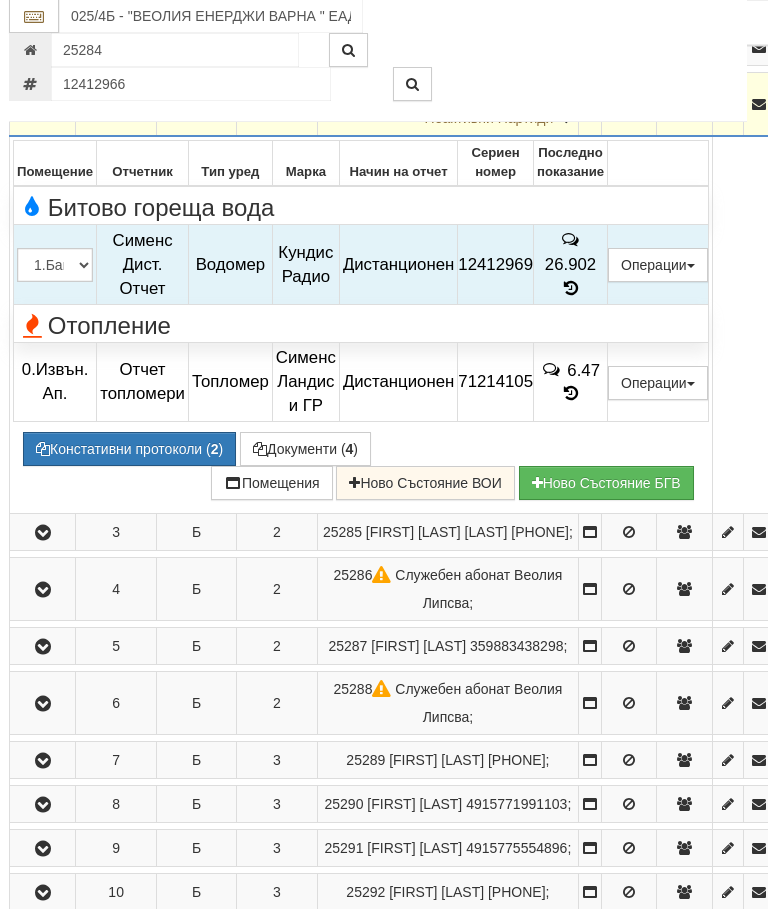 type on "25283" 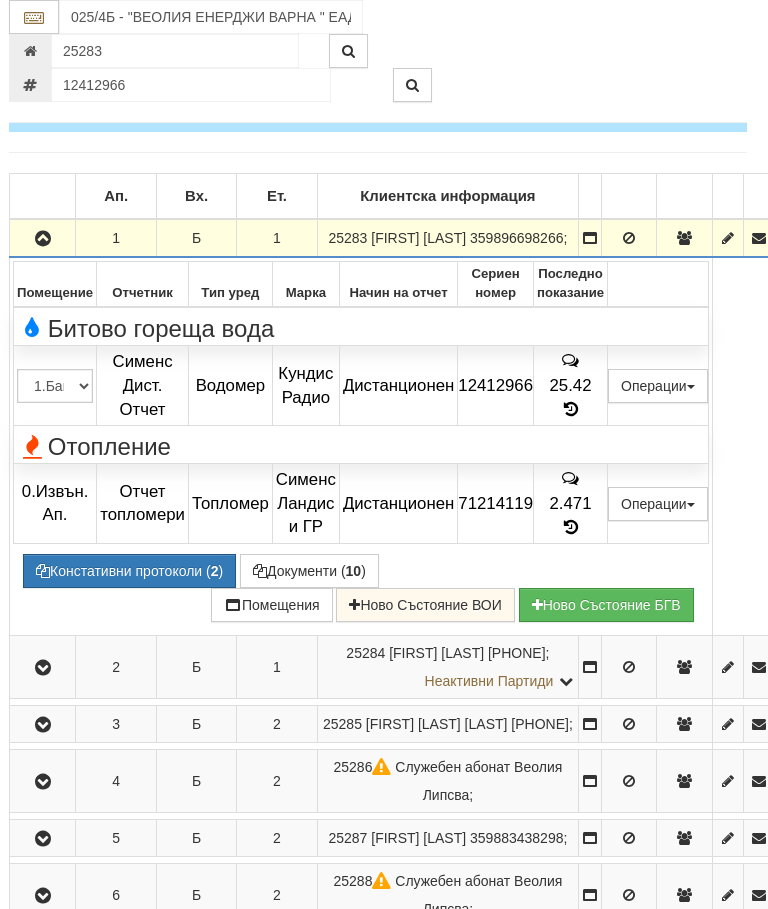 scroll, scrollTop: 340, scrollLeft: 6, axis: both 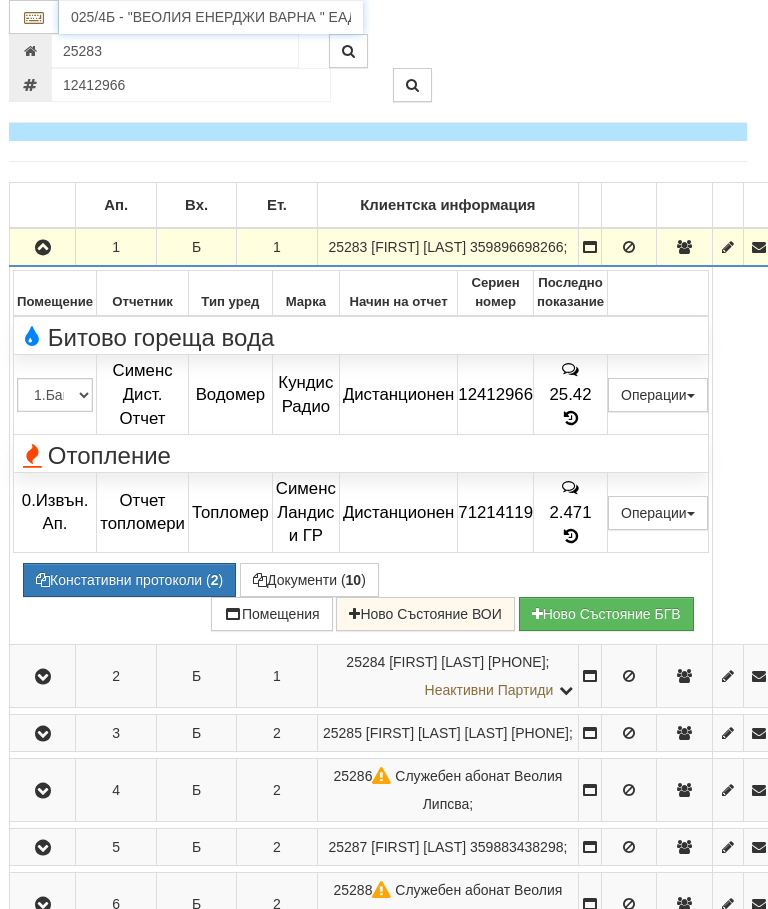 click on "025/4Б - "ВЕОЛИЯ ЕНЕРДЖИ ВАРНА " ЕАД" at bounding box center (211, 17) 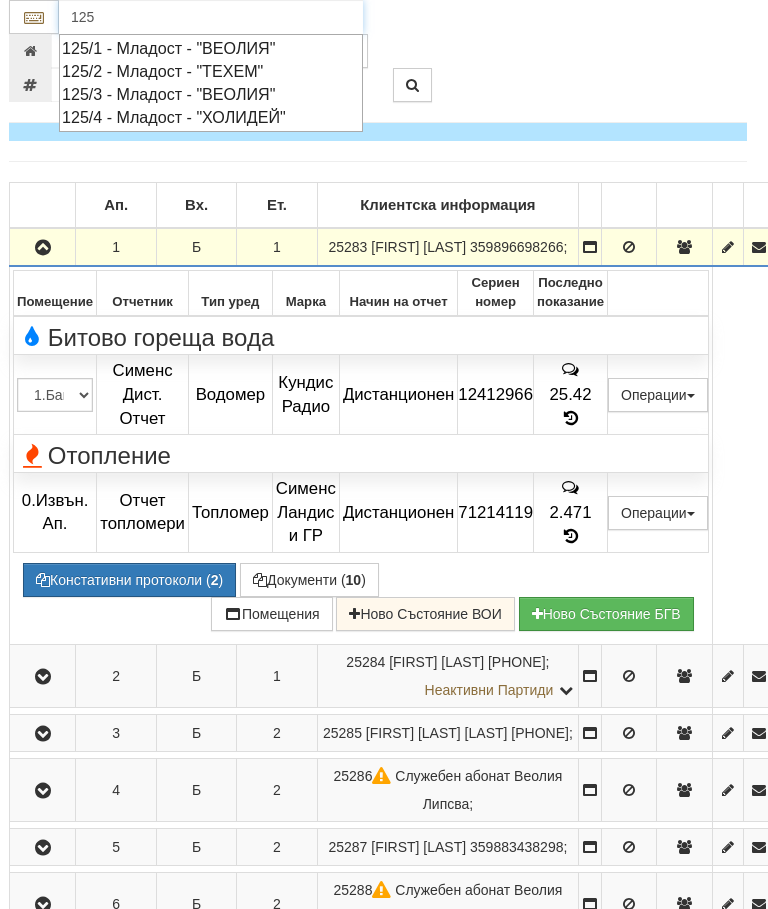 click on "125/3 - Младост - "ВЕОЛИЯ"" at bounding box center [211, 94] 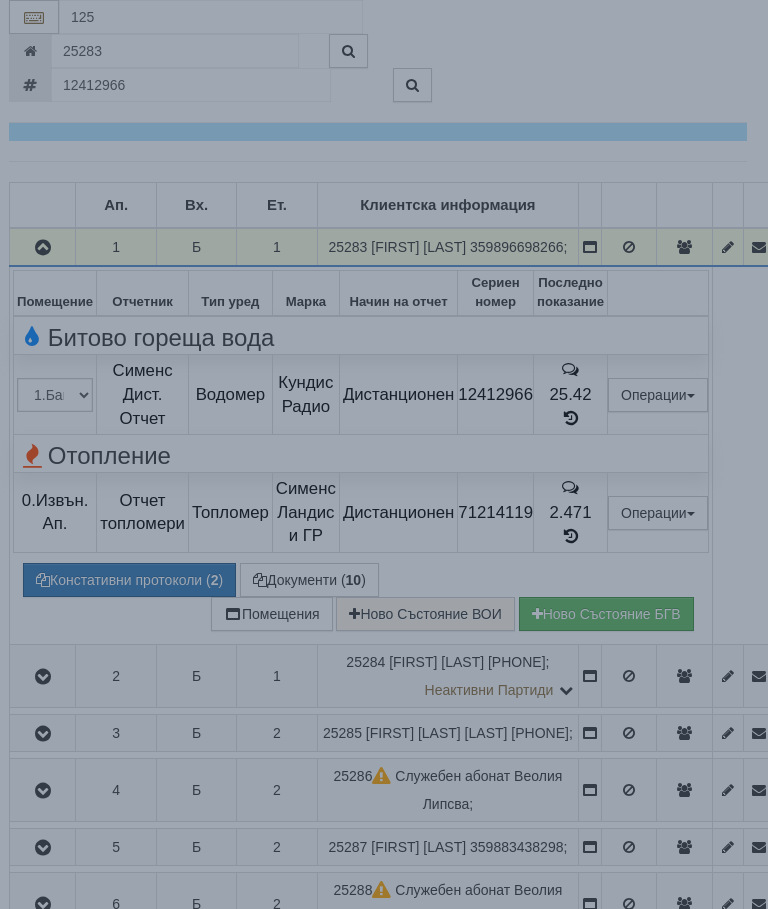 type on "125/3 - Младост - "ВЕОЛИЯ"" 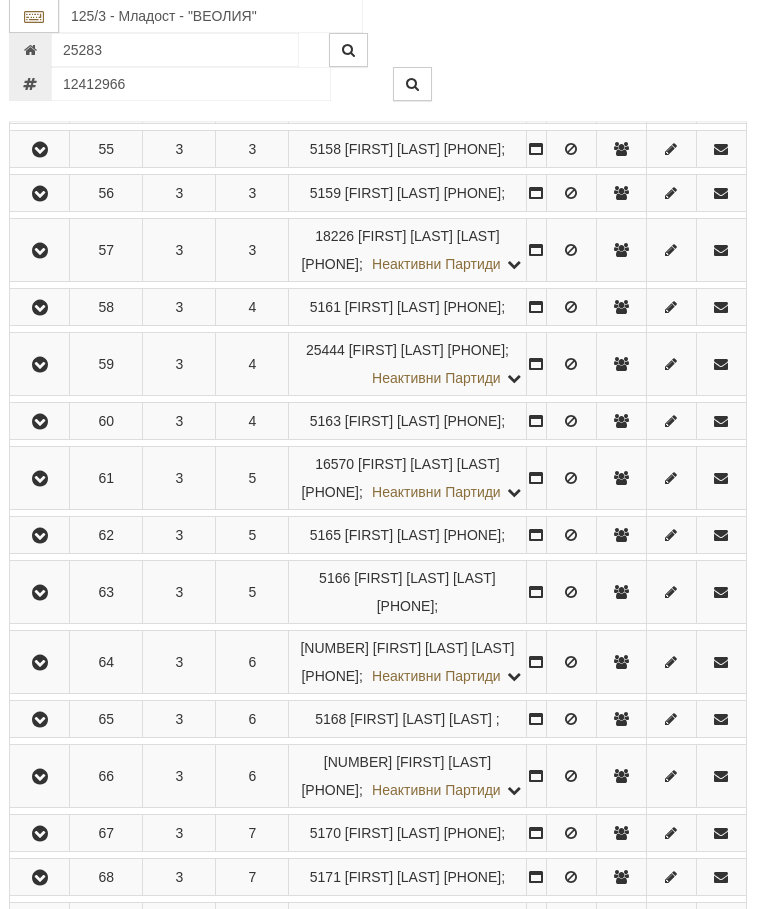 scroll, scrollTop: 754, scrollLeft: 6, axis: both 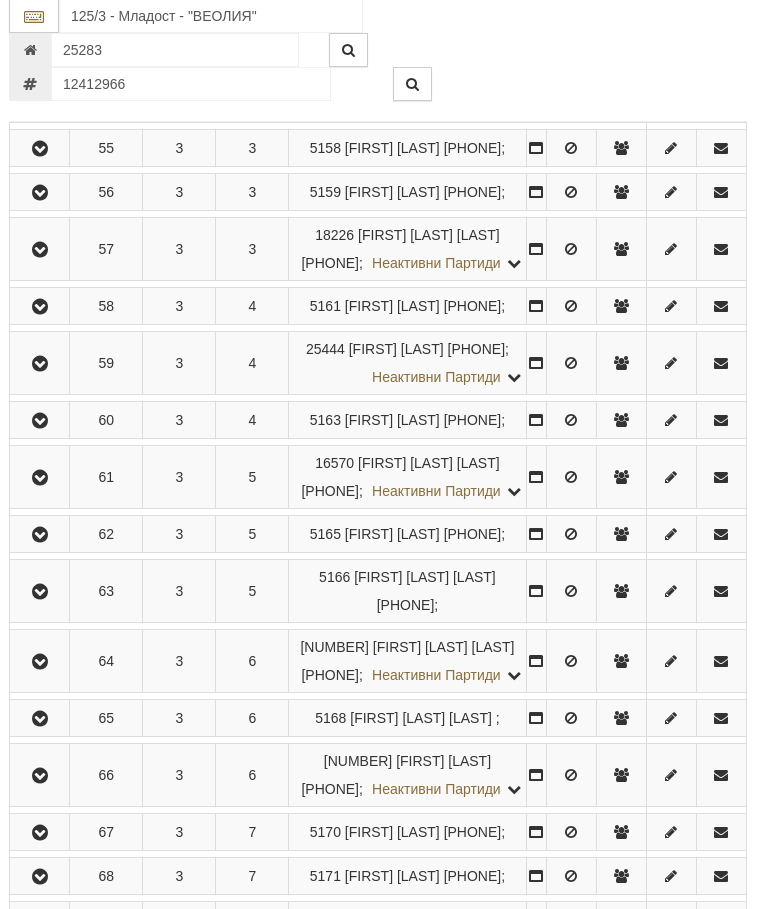 click at bounding box center [39, 421] 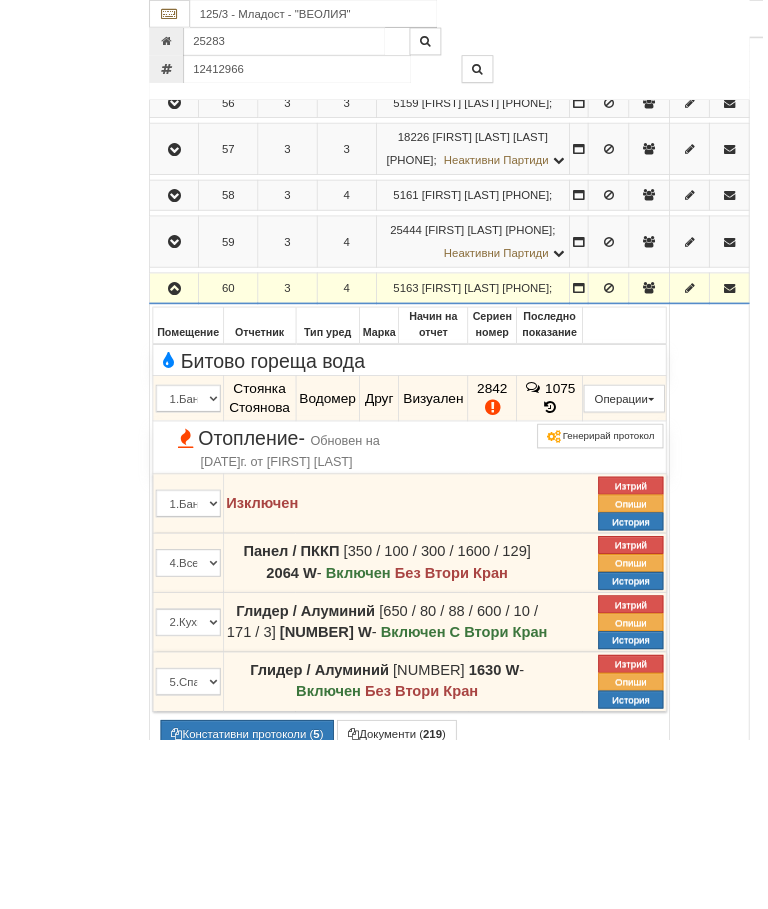 scroll, scrollTop: 1055, scrollLeft: 0, axis: vertical 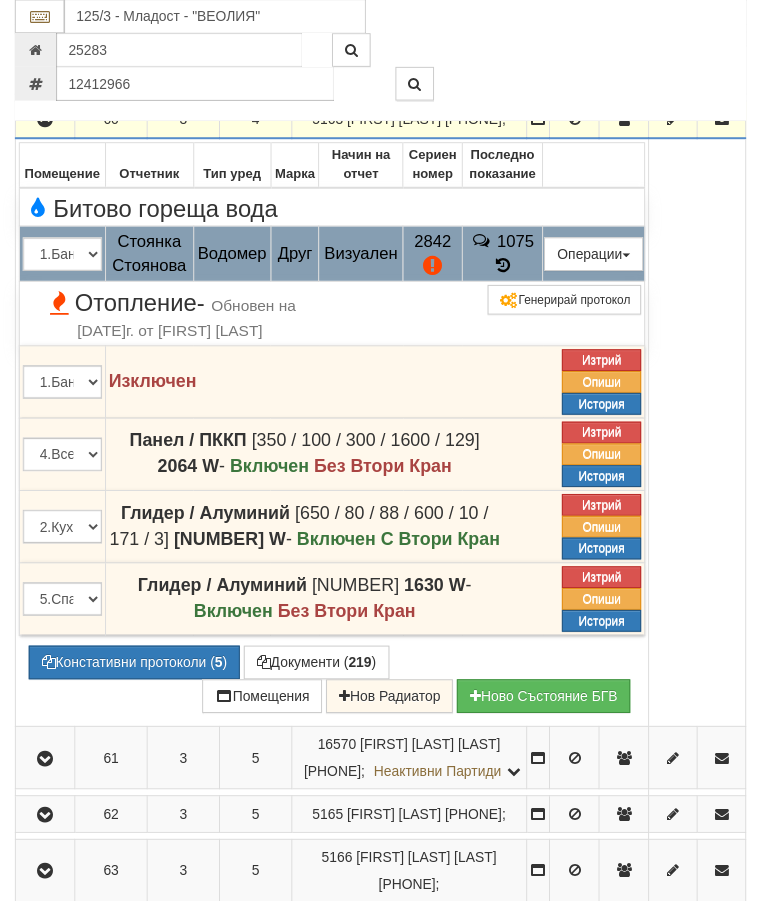 click on "Подмяна" at bounding box center [0, 0] 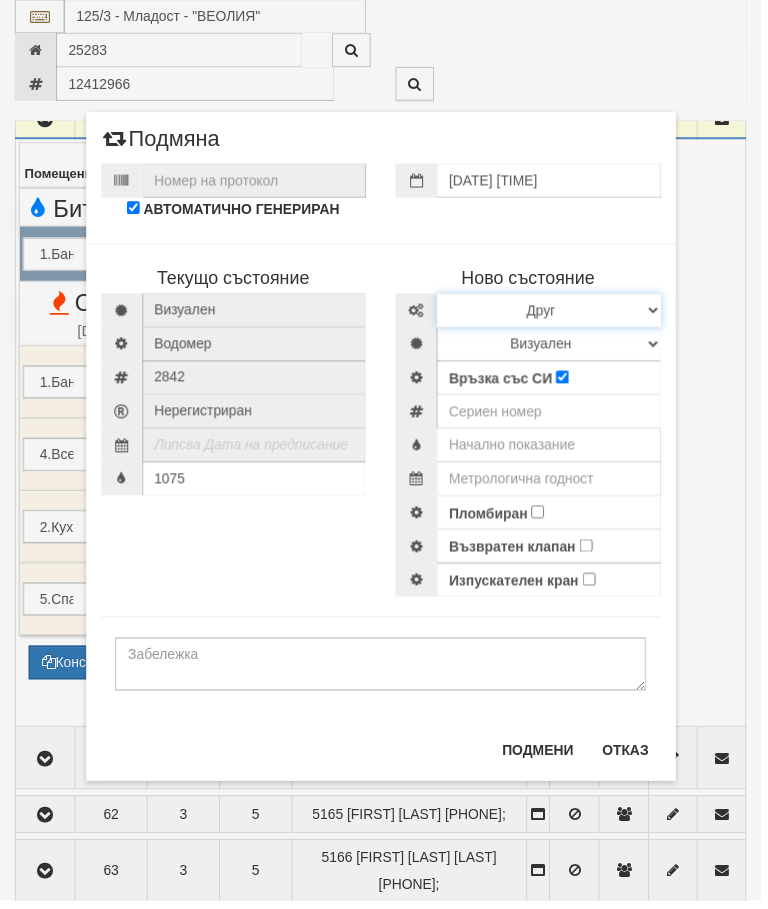 click on "Избери Марка и модел
Апатор Повогаз
Друг
Кундис Радио
Сименс Визуален
Сименс Радио
Техем" at bounding box center [554, 313] 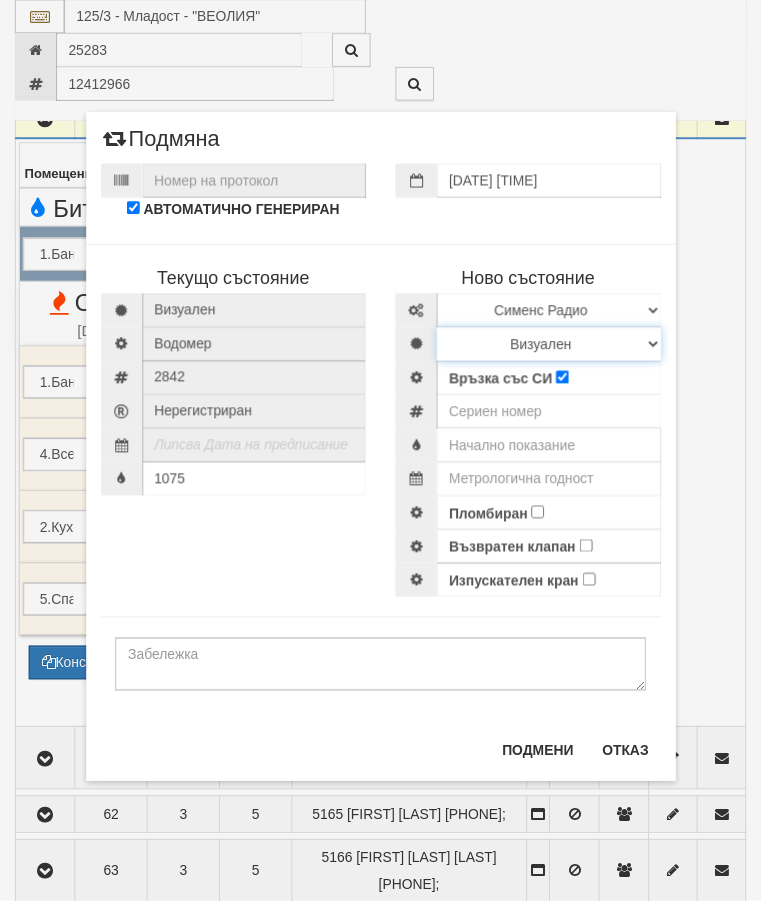 click on "Визуален
Дистанционен
Изолирана линия БГВ
Няма Oтклонение БГВ
Няма Щранг БГВ" at bounding box center (554, 347) 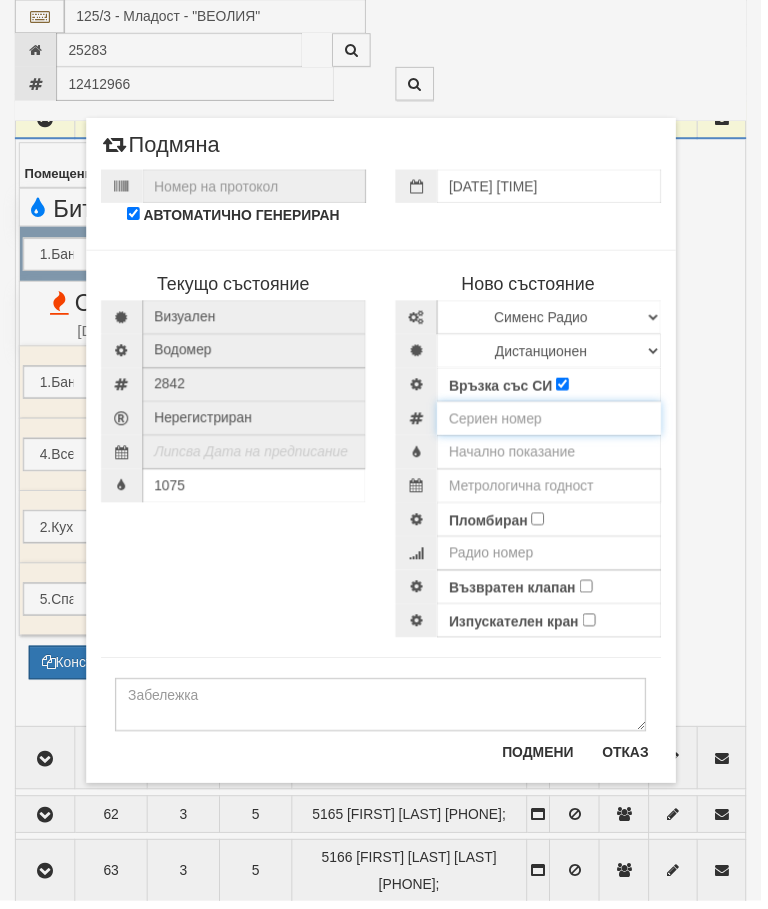 click at bounding box center [554, 422] 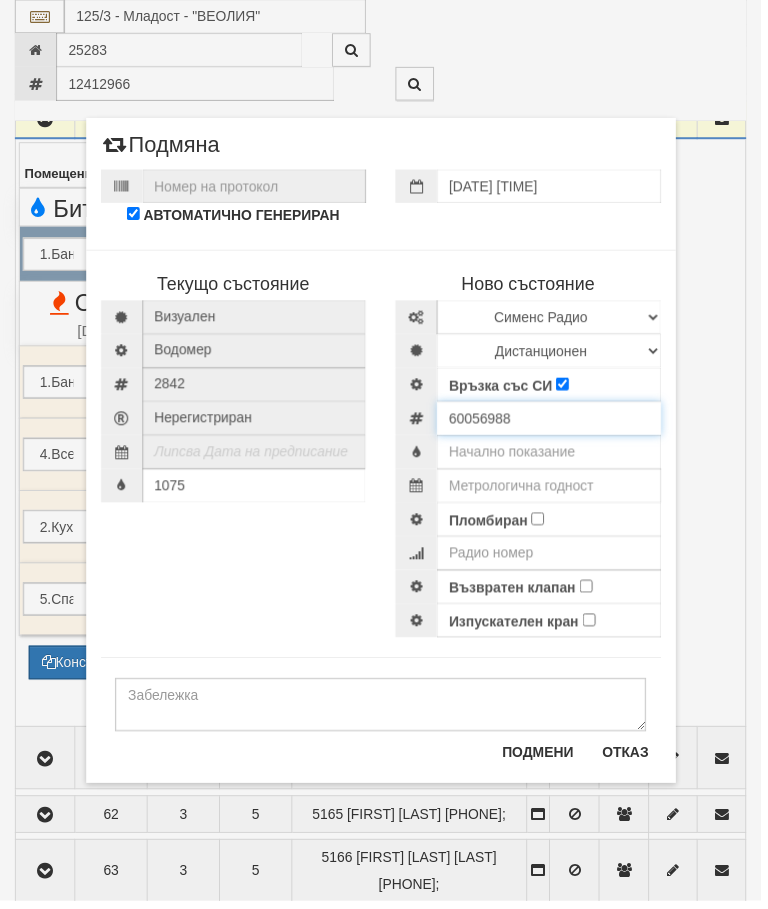 type on "60056988" 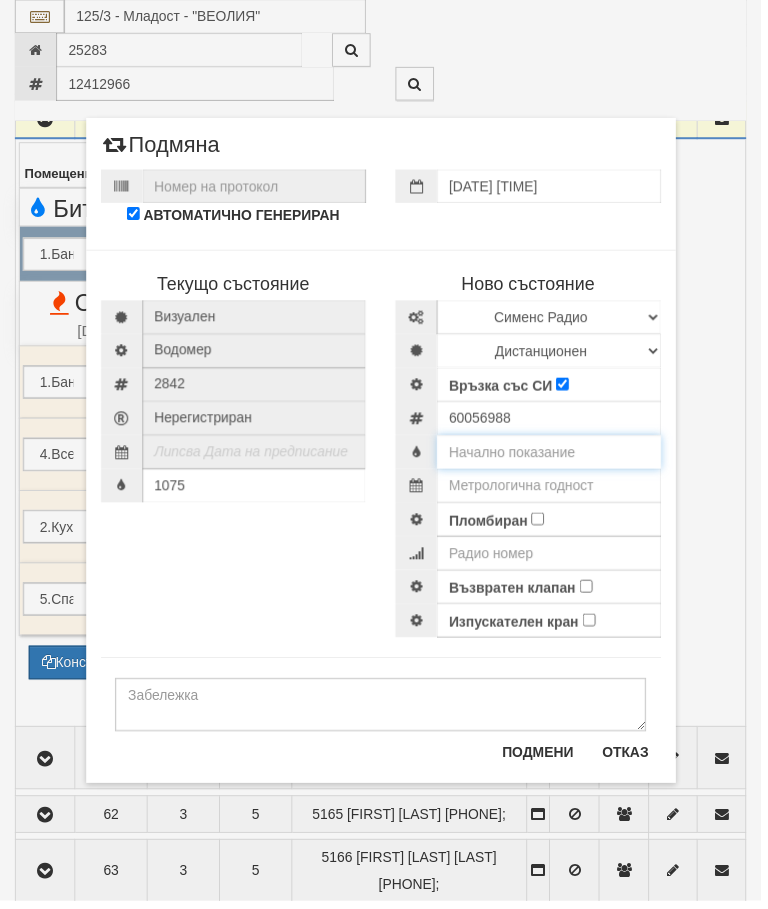 click at bounding box center (554, 456) 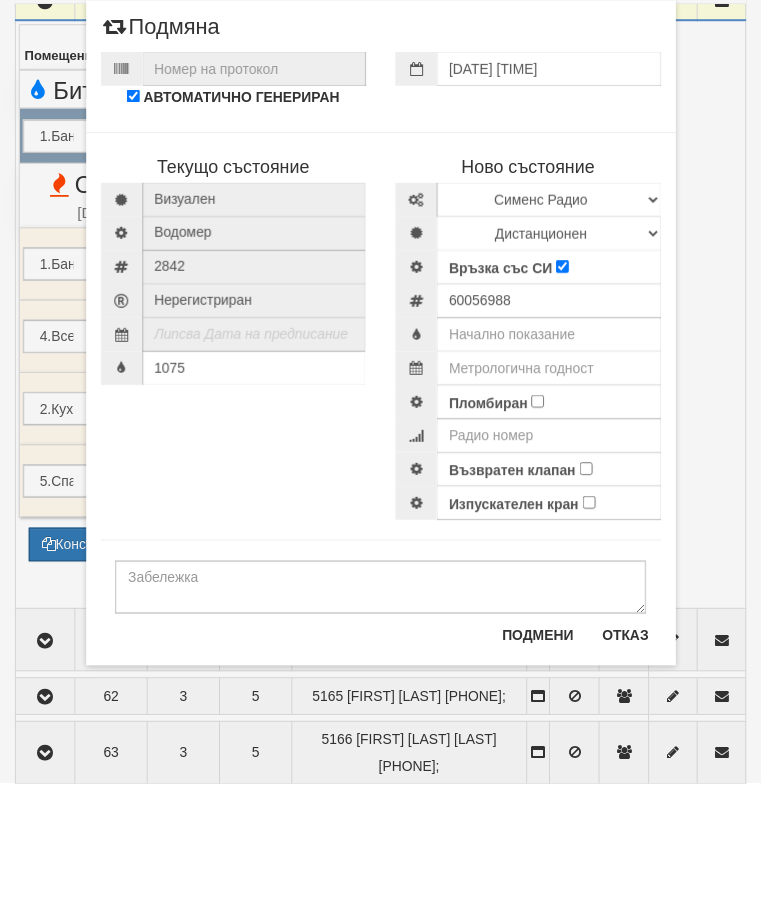 click on "Пломбиран" at bounding box center (542, 523) 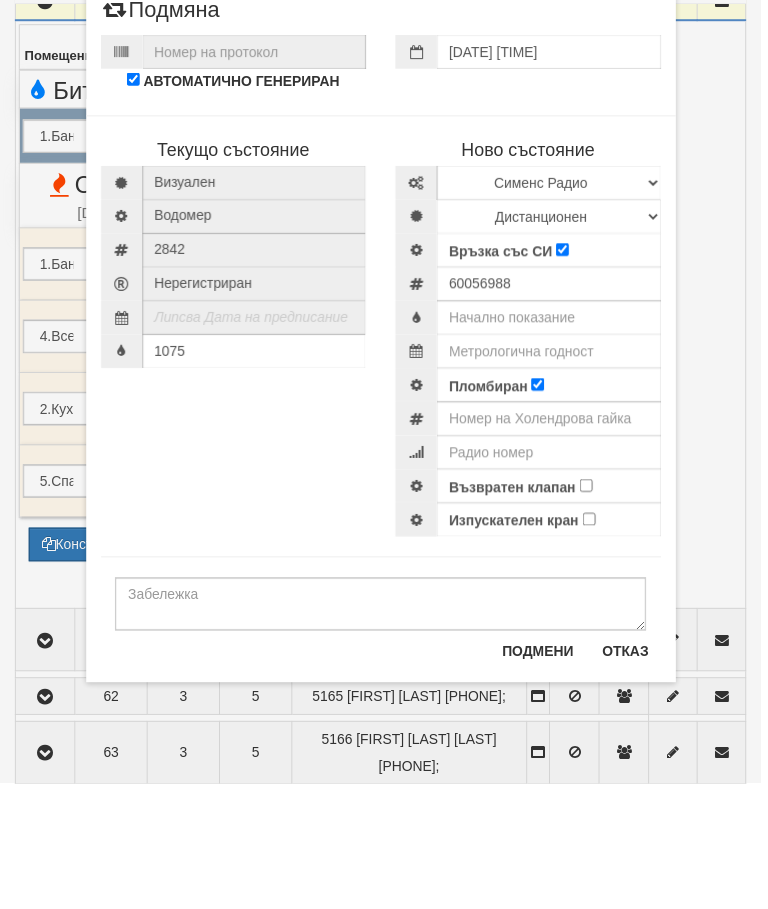 scroll, scrollTop: 1173, scrollLeft: 0, axis: vertical 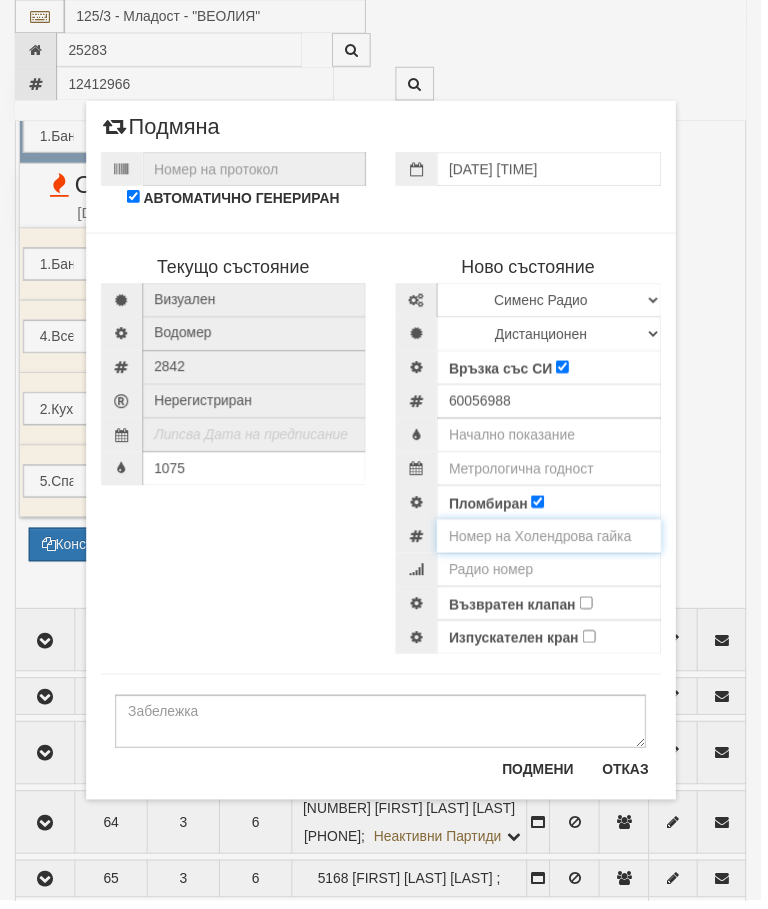 click at bounding box center [554, 541] 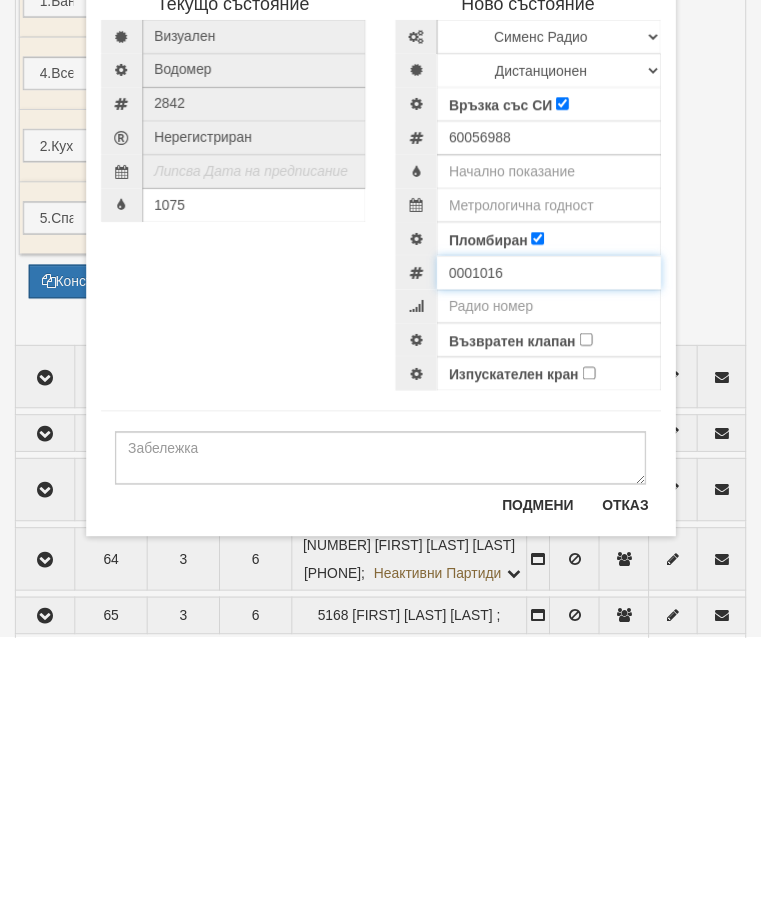 type on "0001016" 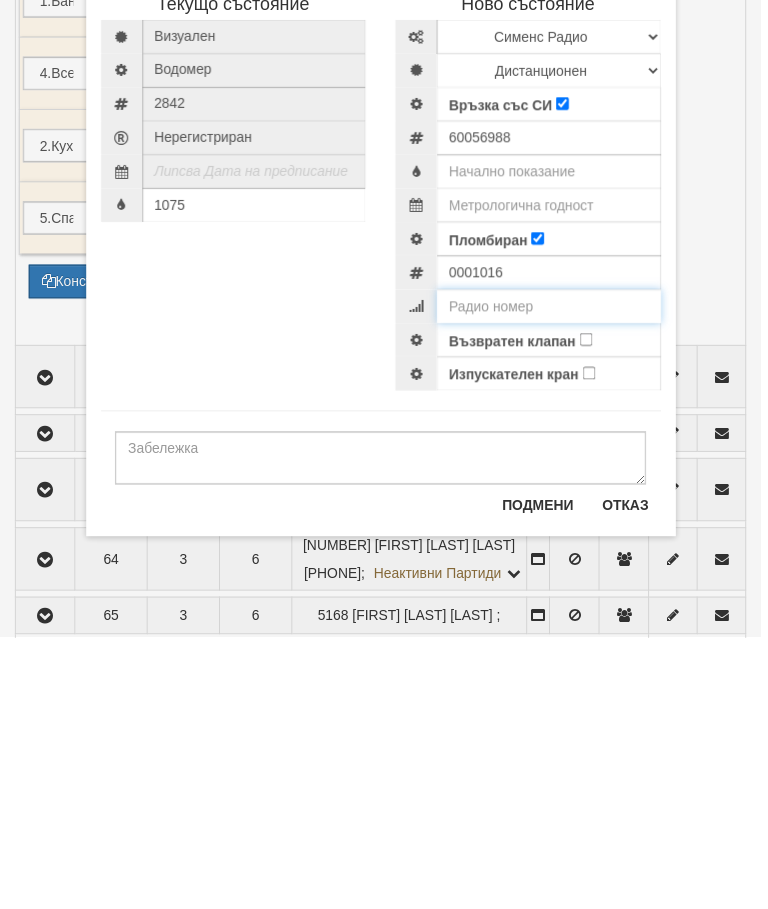 click at bounding box center (554, 575) 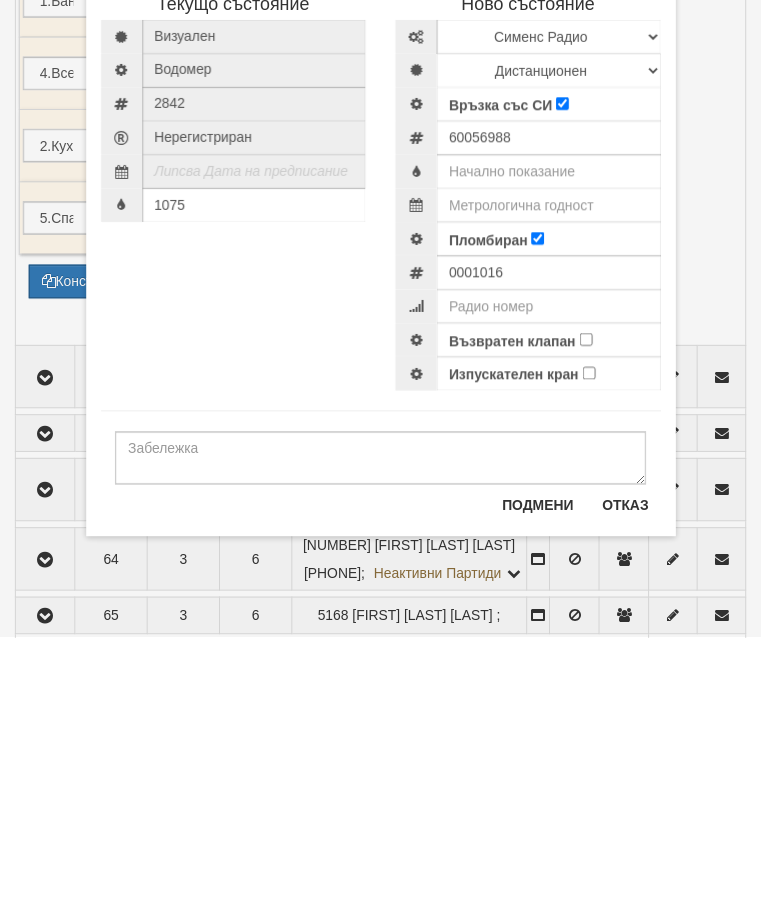 click on "Възвратен клапан" at bounding box center (591, 608) 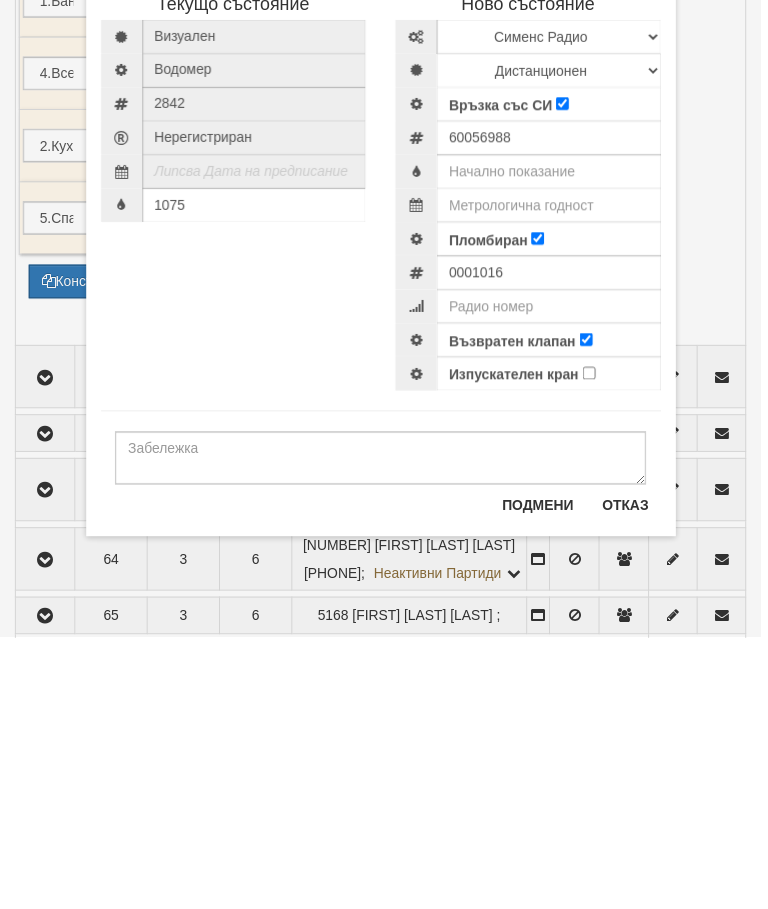 scroll, scrollTop: 1439, scrollLeft: 0, axis: vertical 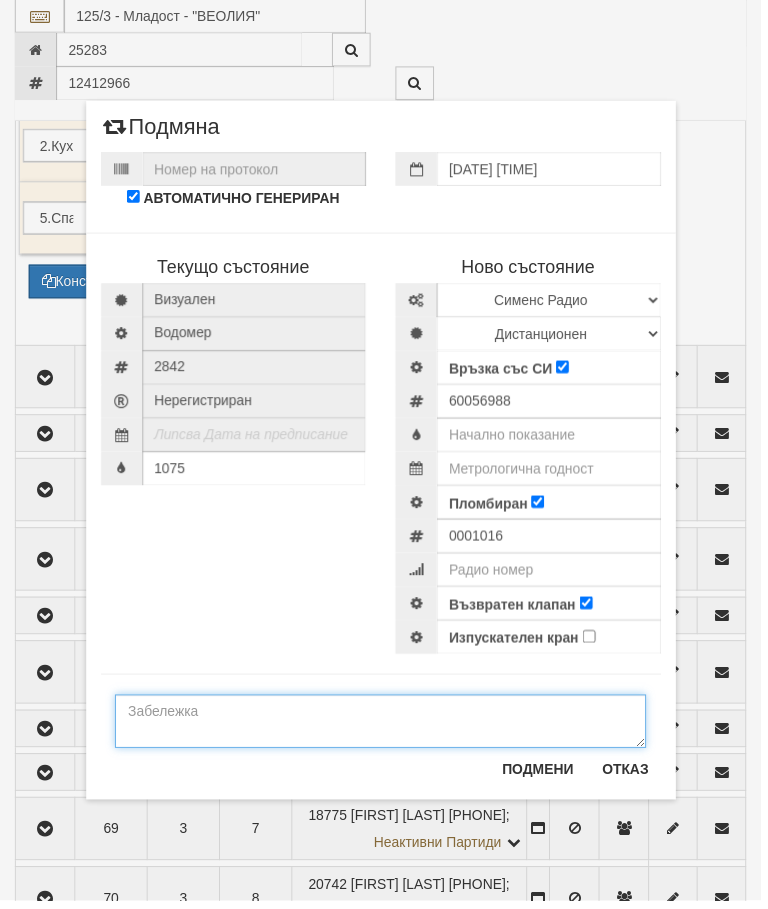 click at bounding box center (384, 728) 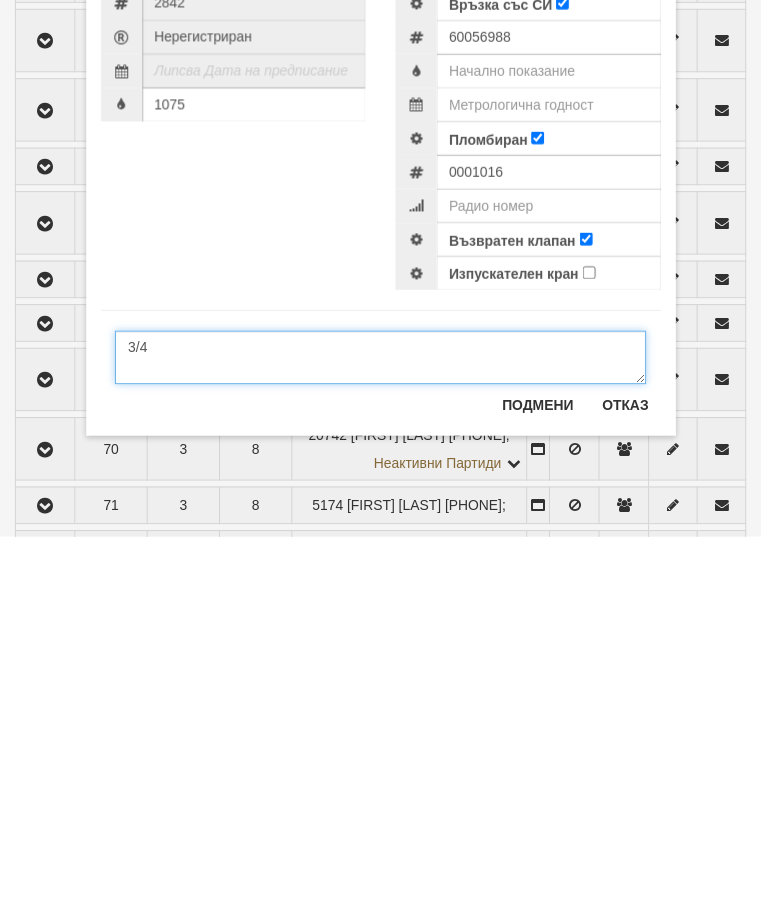 type on "3/4" 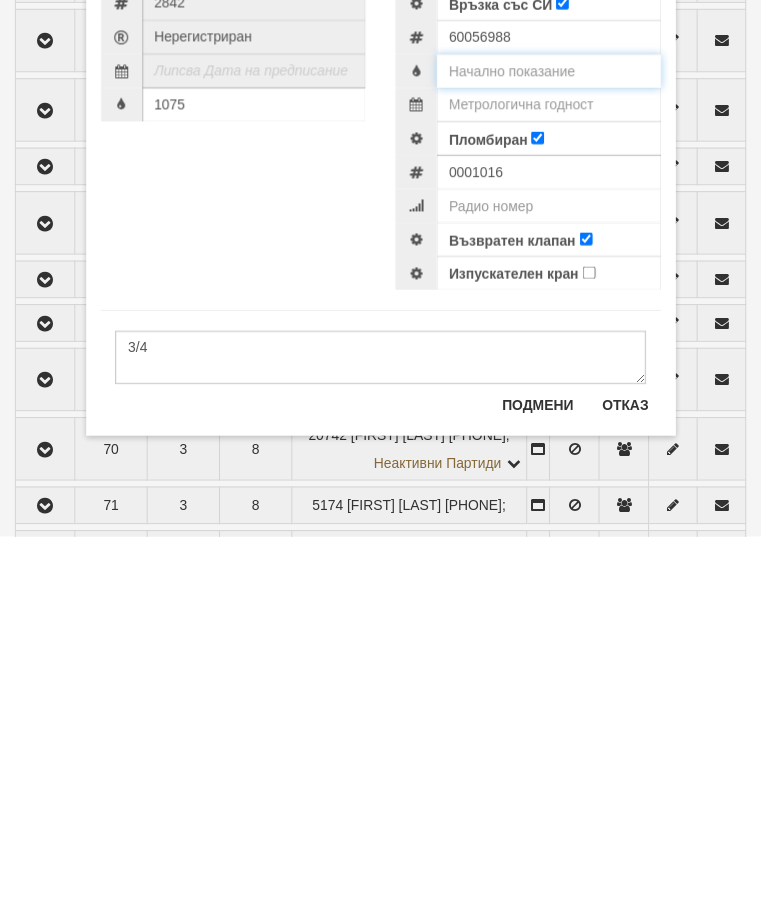 click at bounding box center (554, 439) 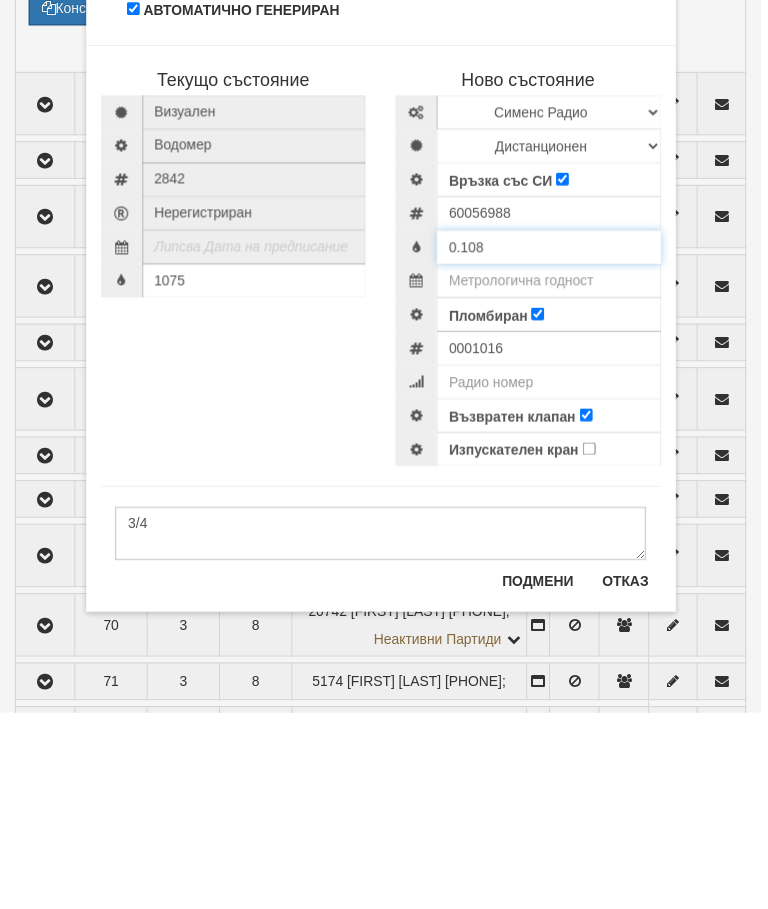 type on "0.108" 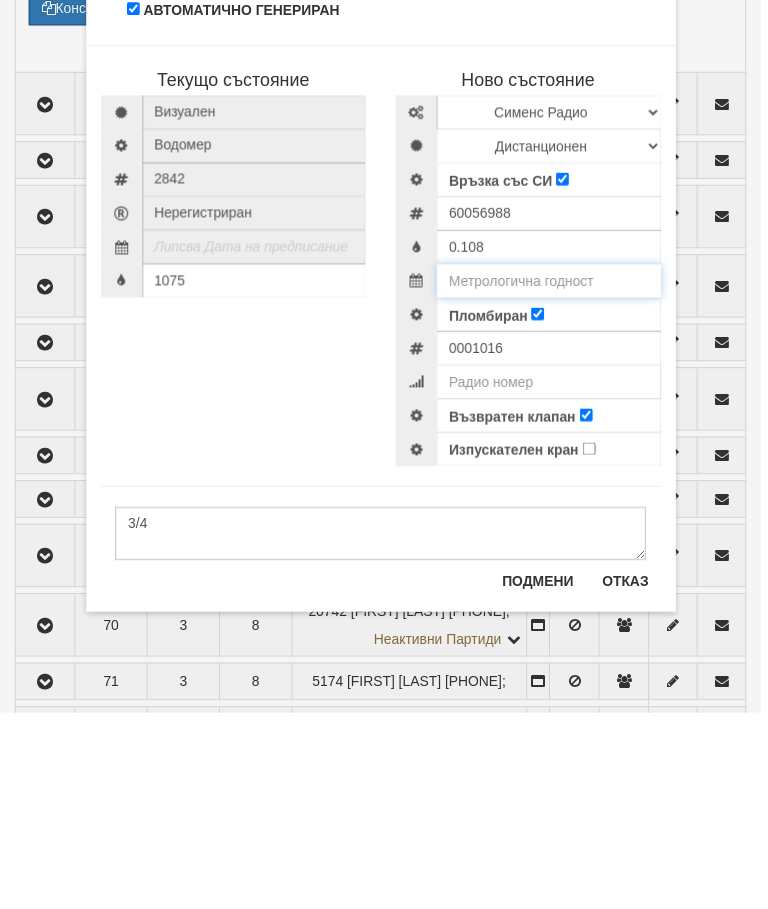 click at bounding box center (554, 473) 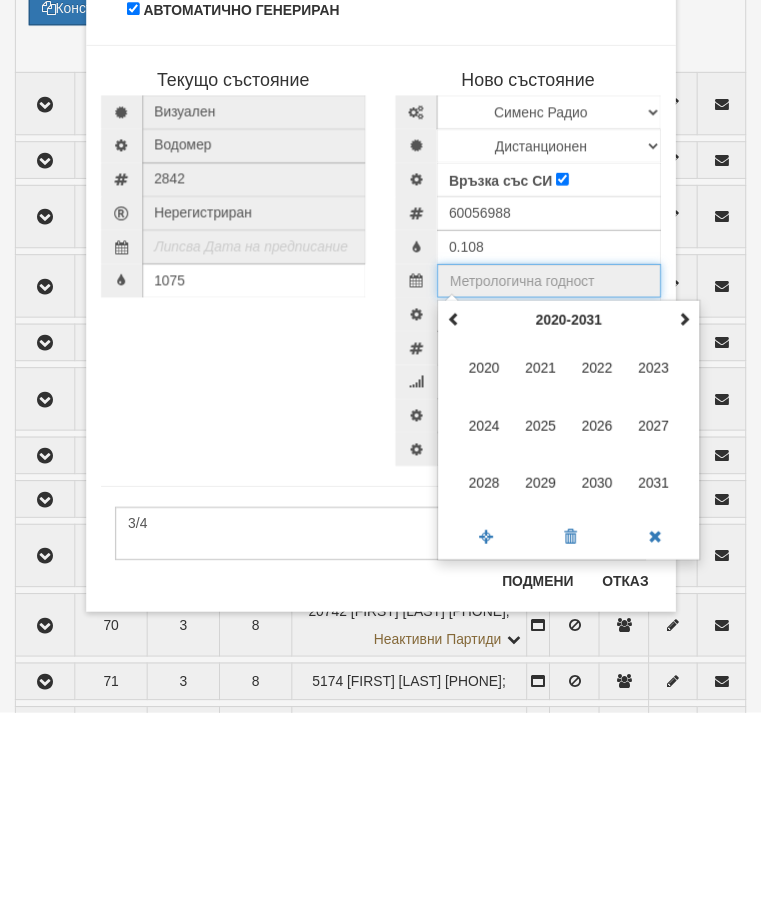 click at bounding box center (690, 511) 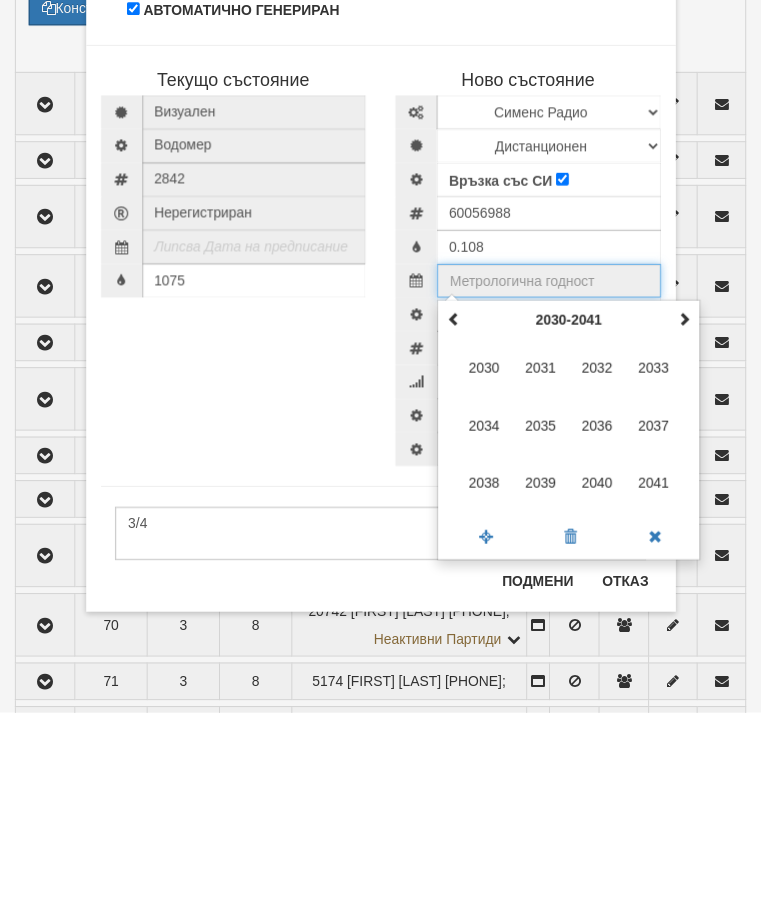 click on "2035" at bounding box center [546, 619] 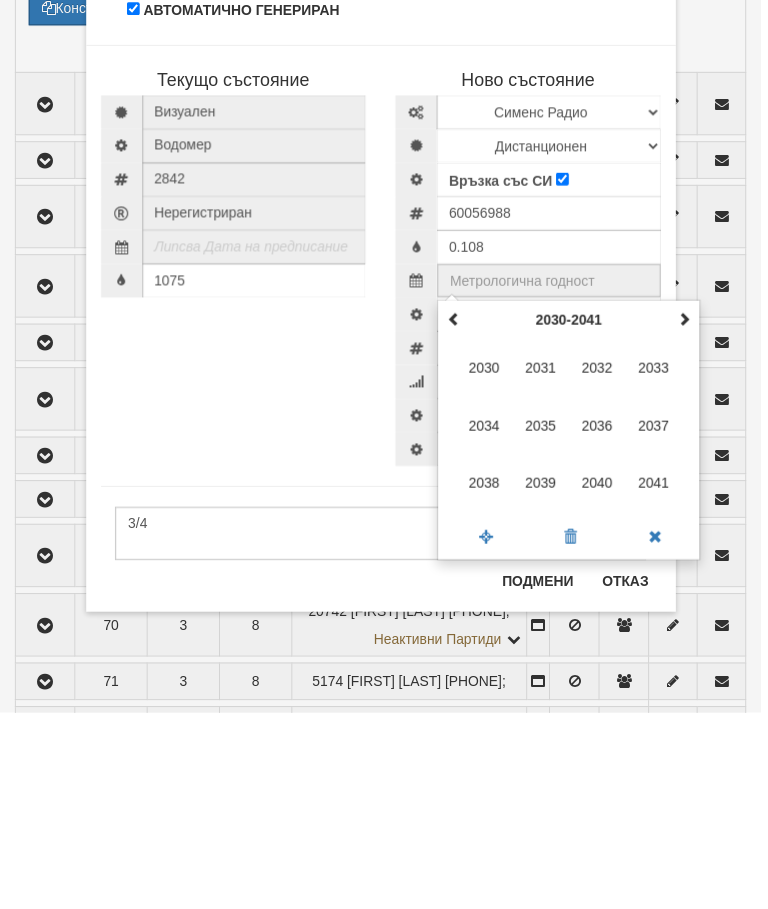 type on "2035" 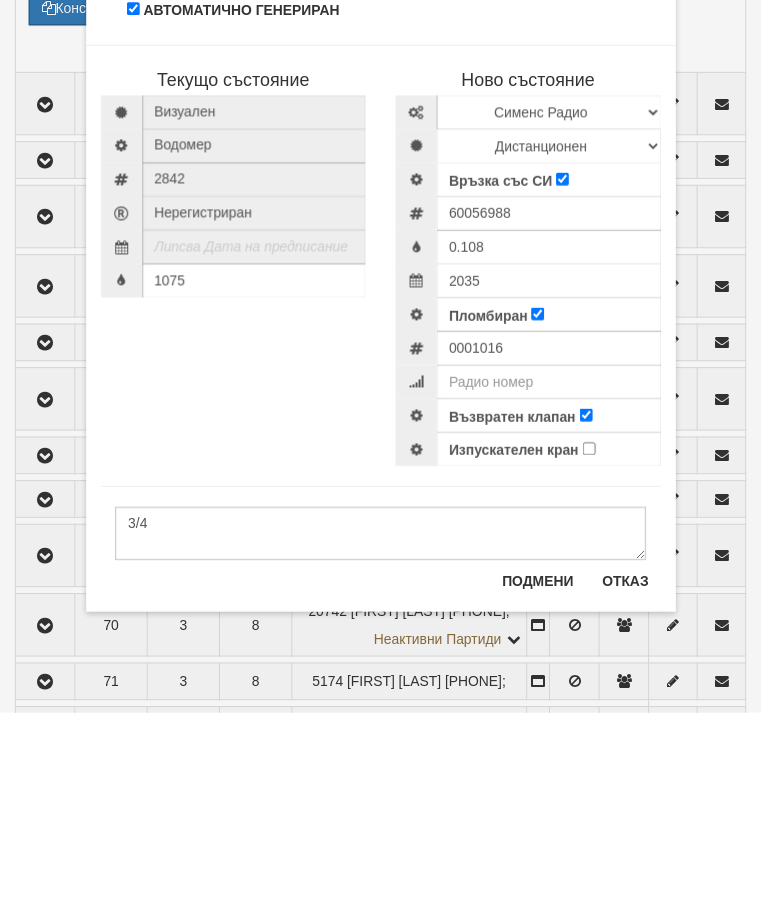 scroll, scrollTop: 1714, scrollLeft: 0, axis: vertical 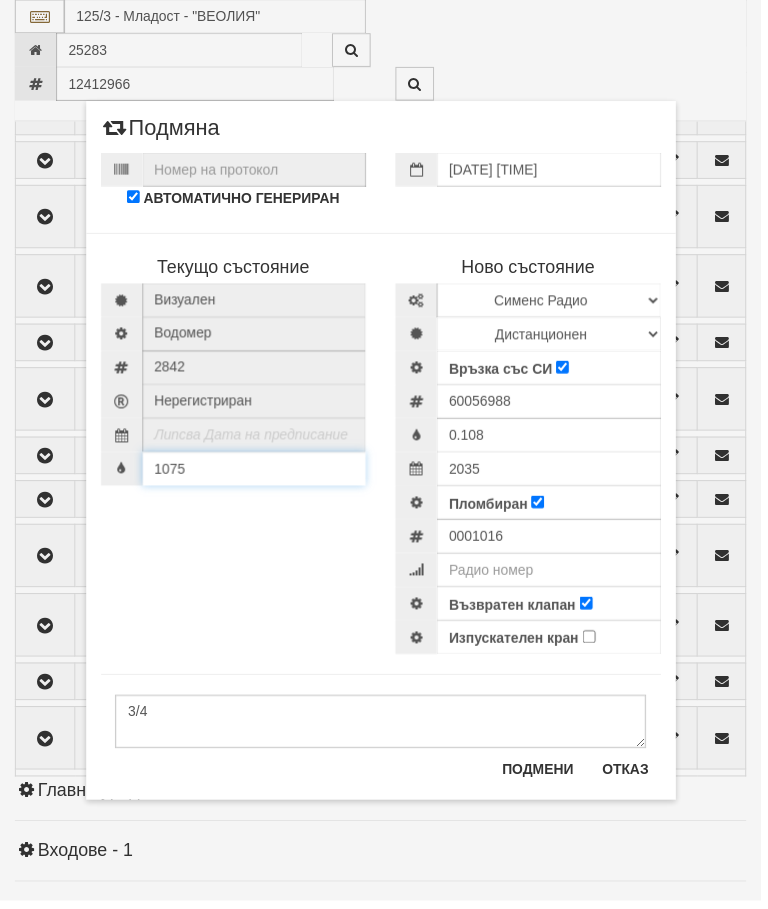 click on "1075" at bounding box center (257, 473) 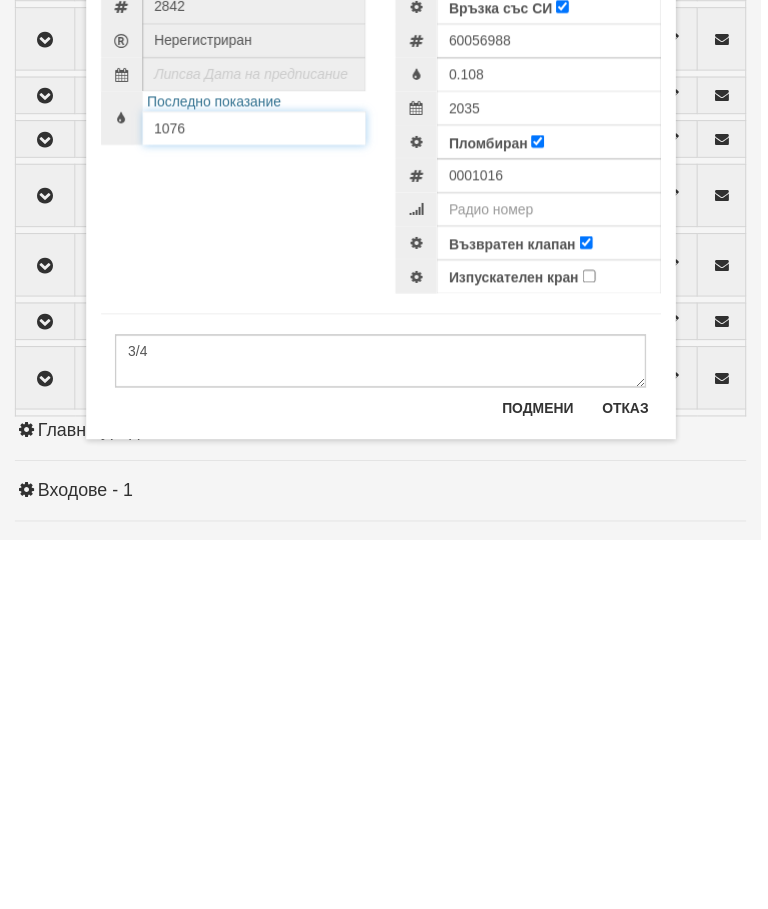 type on "1076" 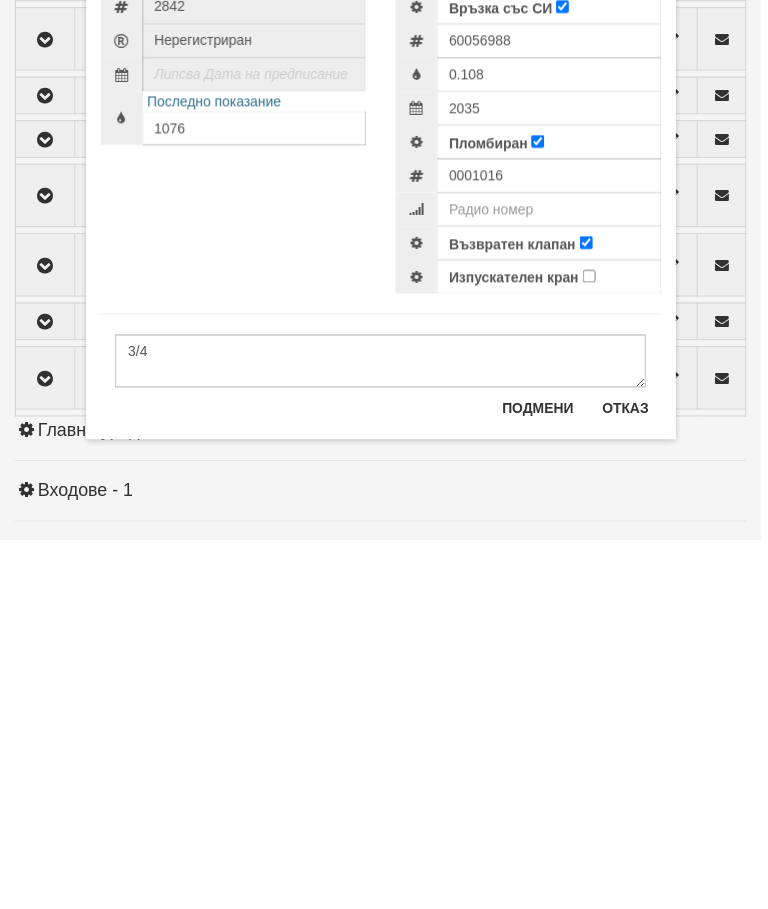 click on "Подмени" at bounding box center (543, 776) 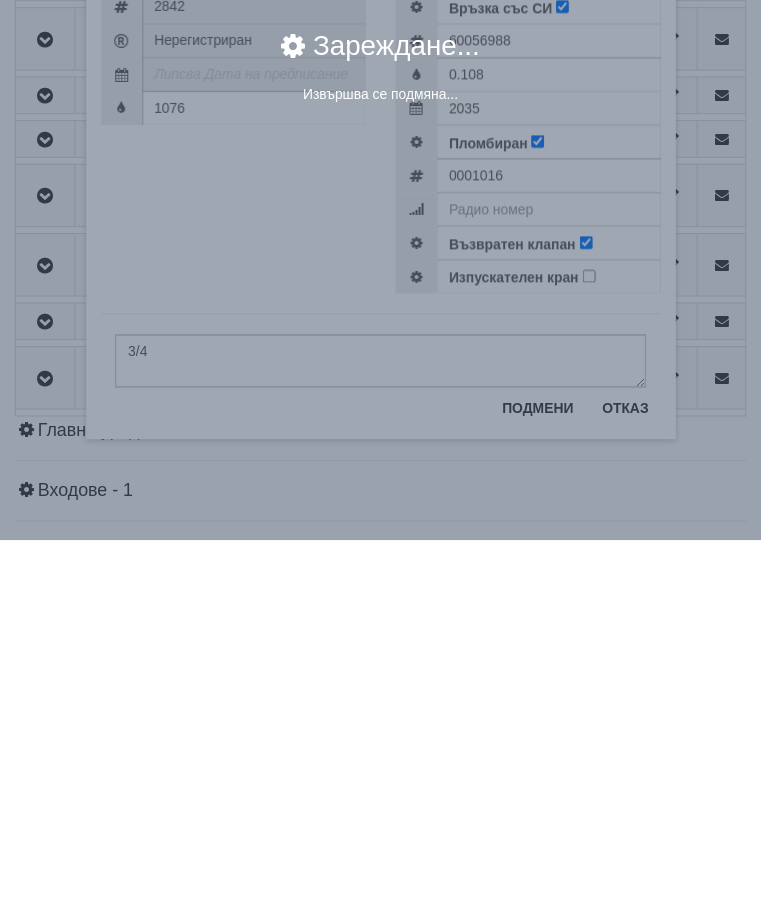 scroll, scrollTop: 2078, scrollLeft: 0, axis: vertical 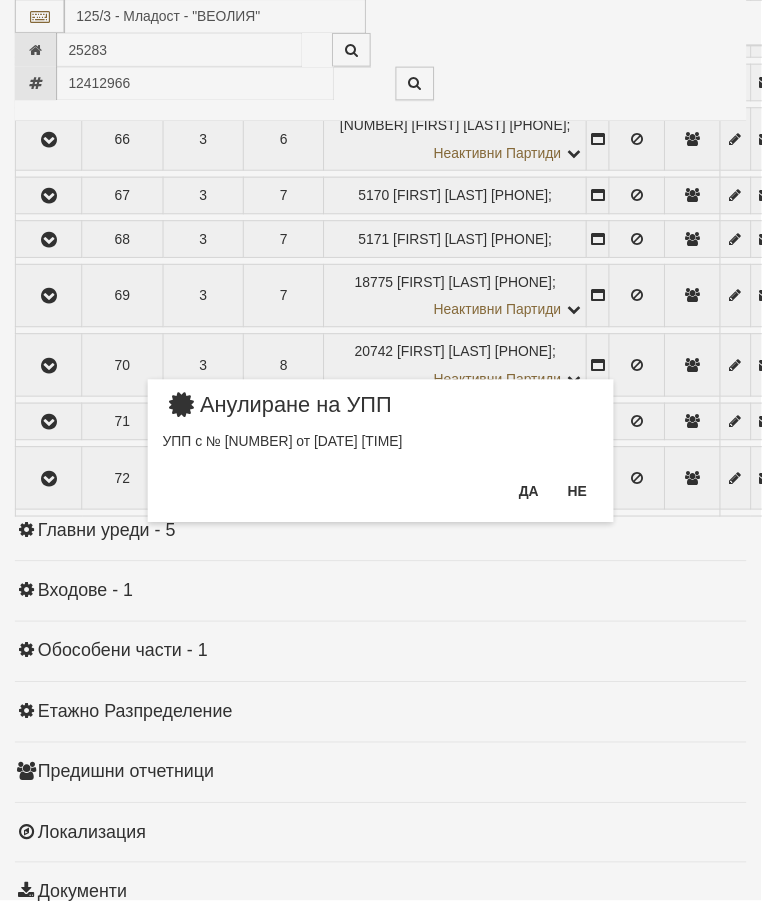 click on "Да" at bounding box center (533, 496) 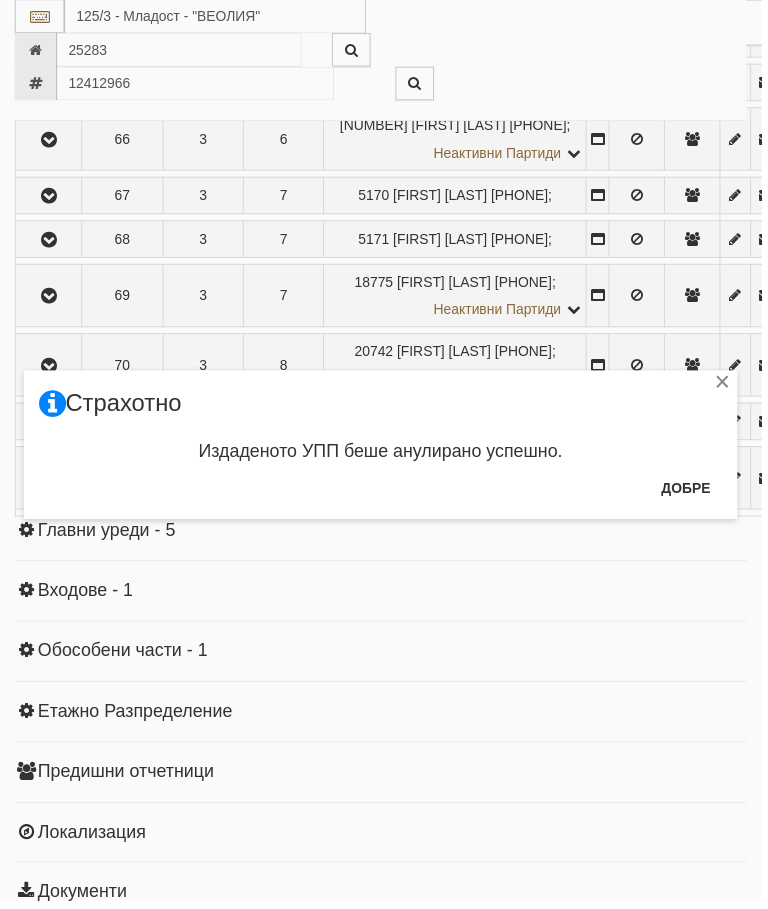 click on "Добре" at bounding box center [692, 493] 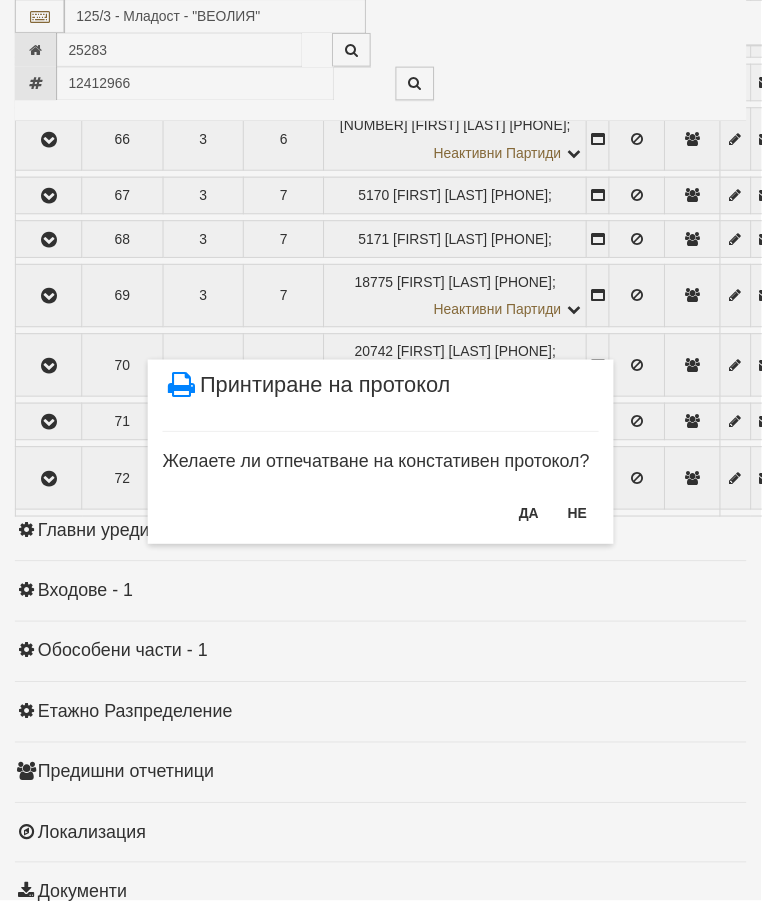 click on "НЕ" at bounding box center (582, 518) 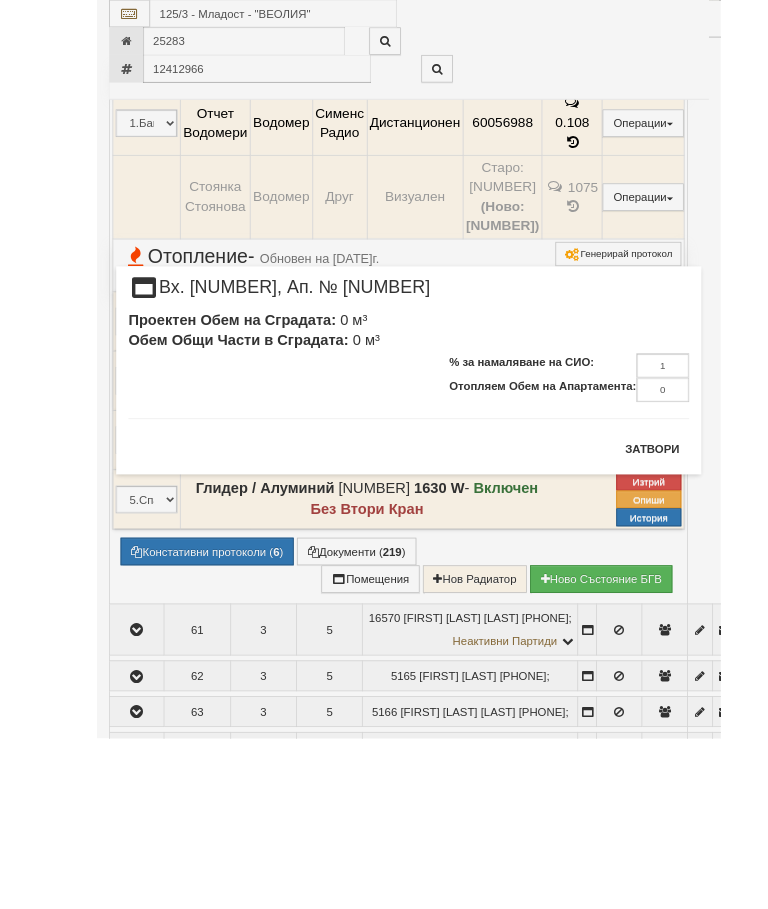scroll, scrollTop: 1338, scrollLeft: 0, axis: vertical 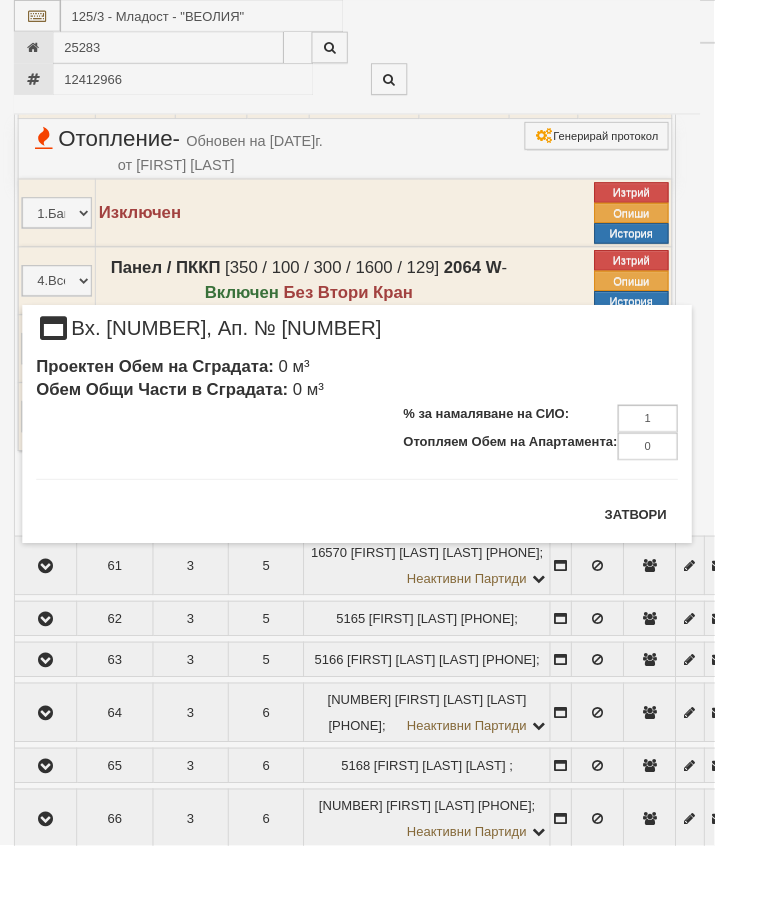 click on "Затвори" at bounding box center (683, 553) 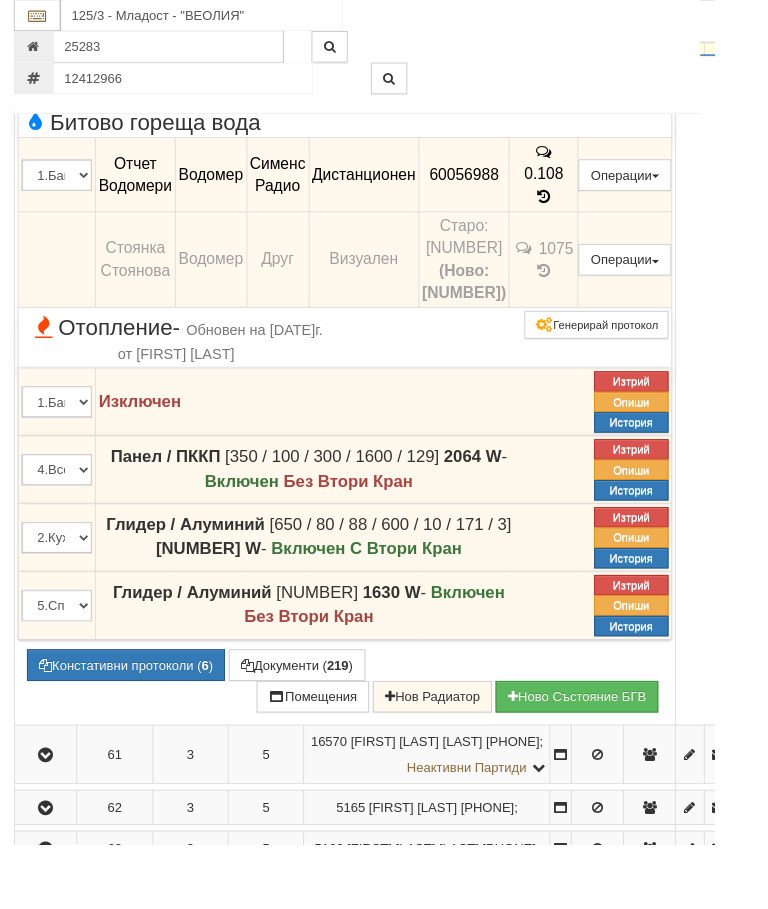 scroll, scrollTop: 1135, scrollLeft: 0, axis: vertical 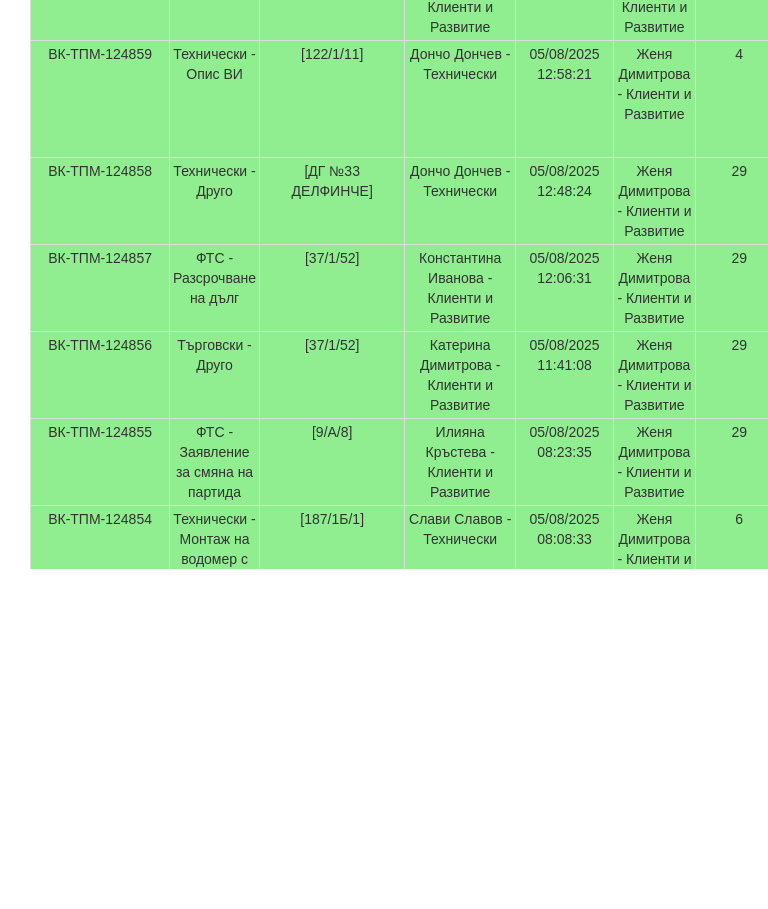 type on "1" 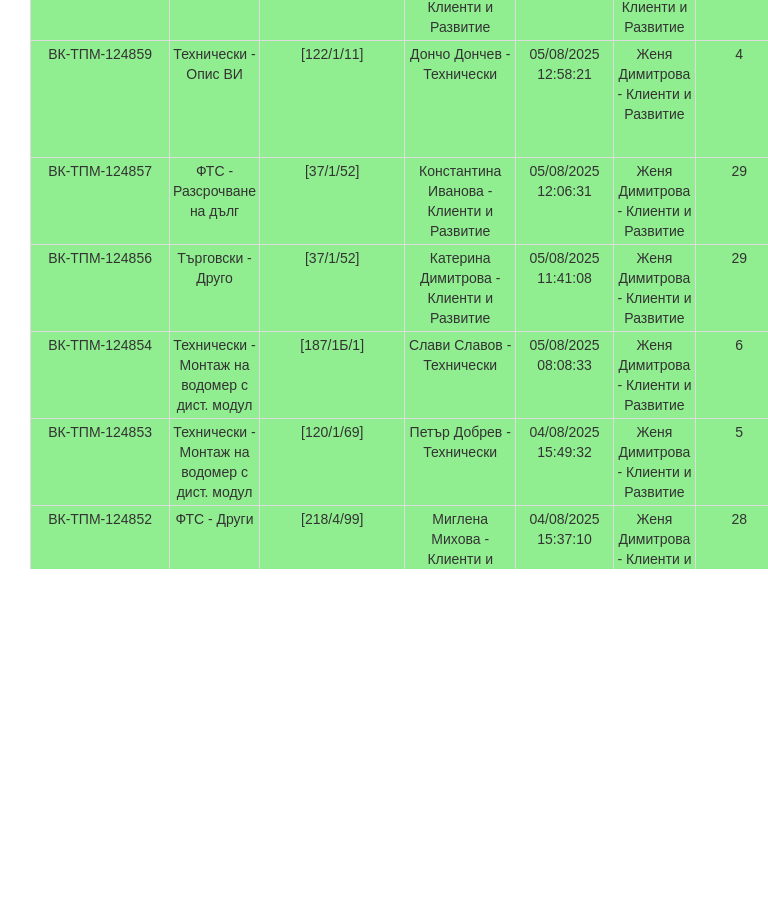type on "187" 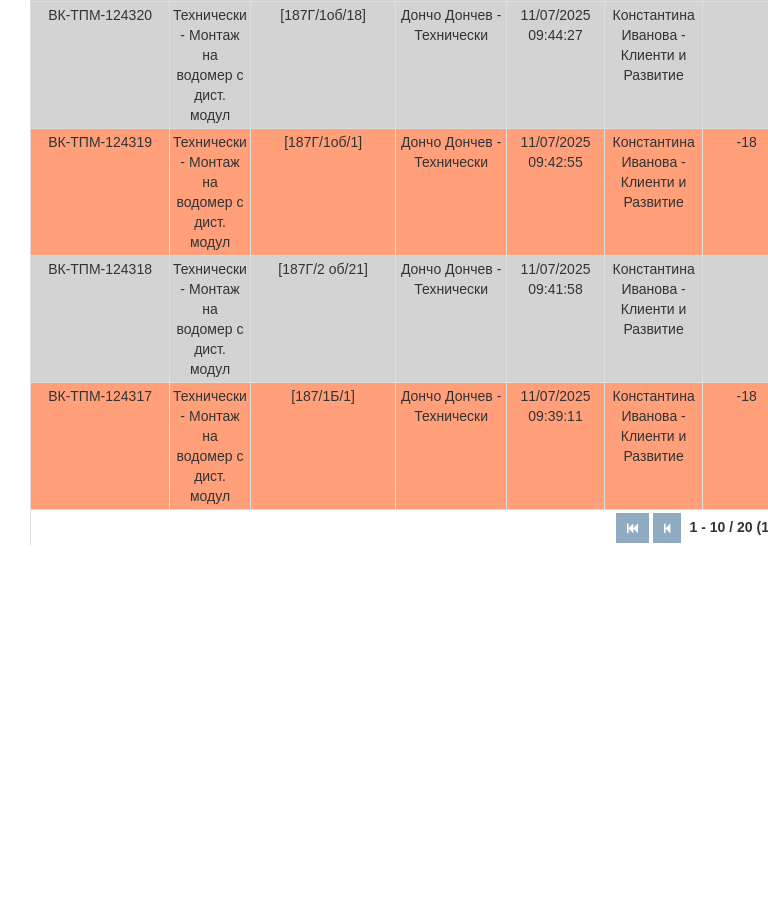 scroll, scrollTop: 952, scrollLeft: 0, axis: vertical 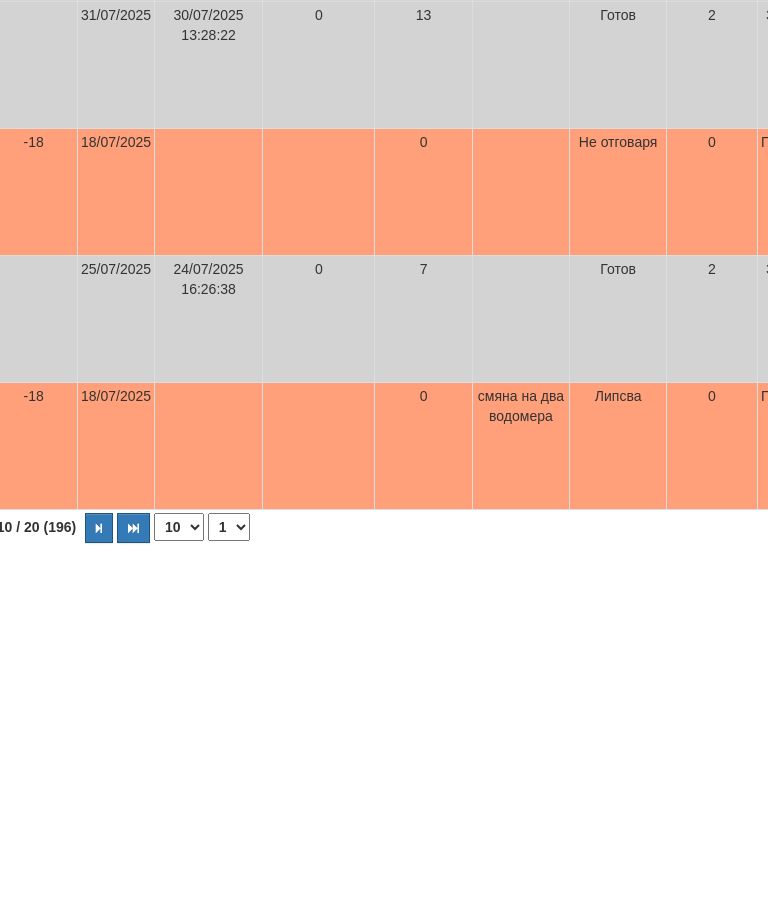 type on "187" 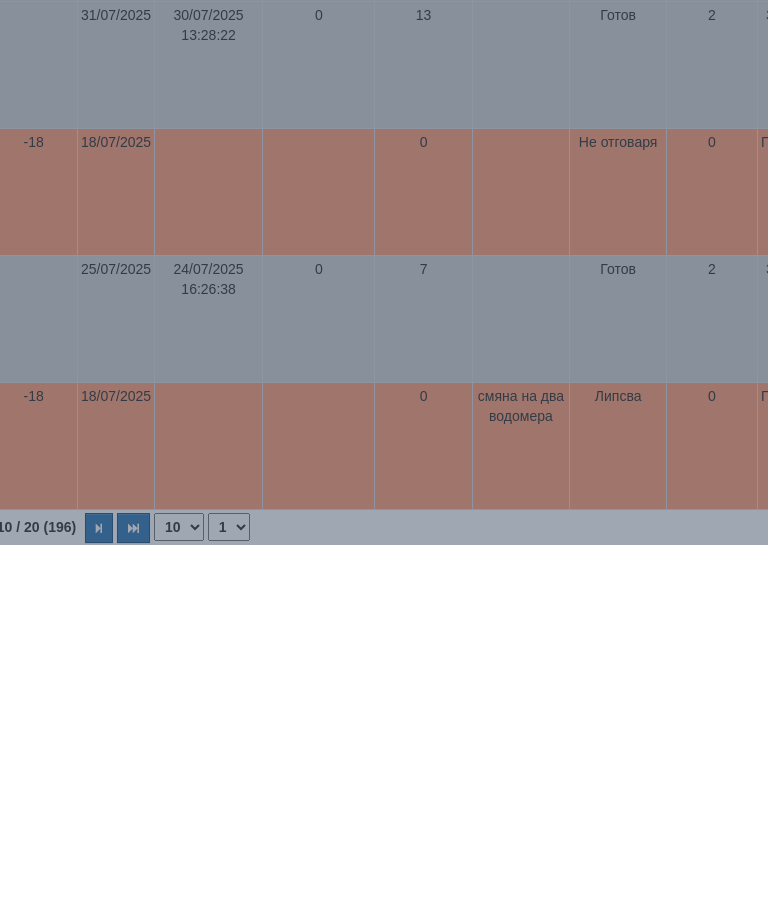 scroll, scrollTop: 1088, scrollLeft: 713, axis: both 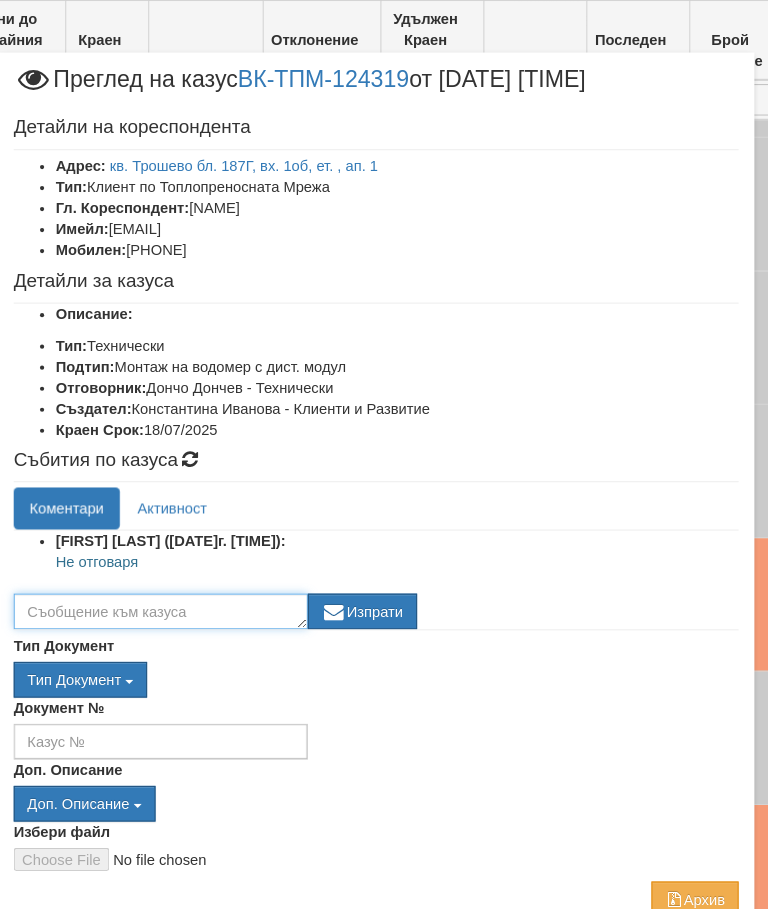 click at bounding box center [179, 582] 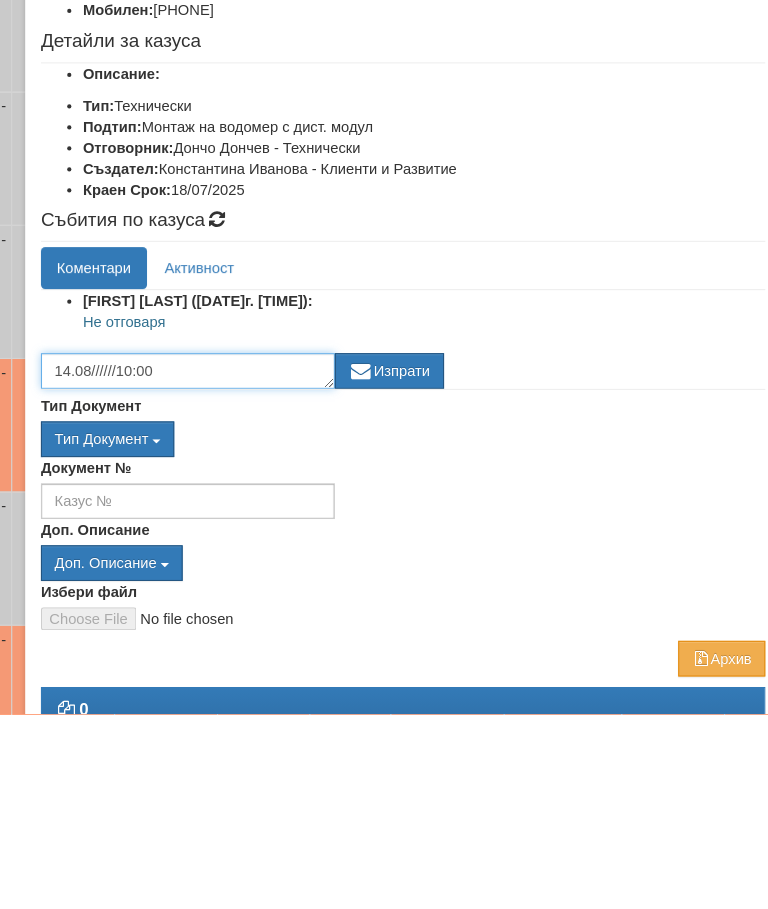 scroll, scrollTop: 873, scrollLeft: 495, axis: both 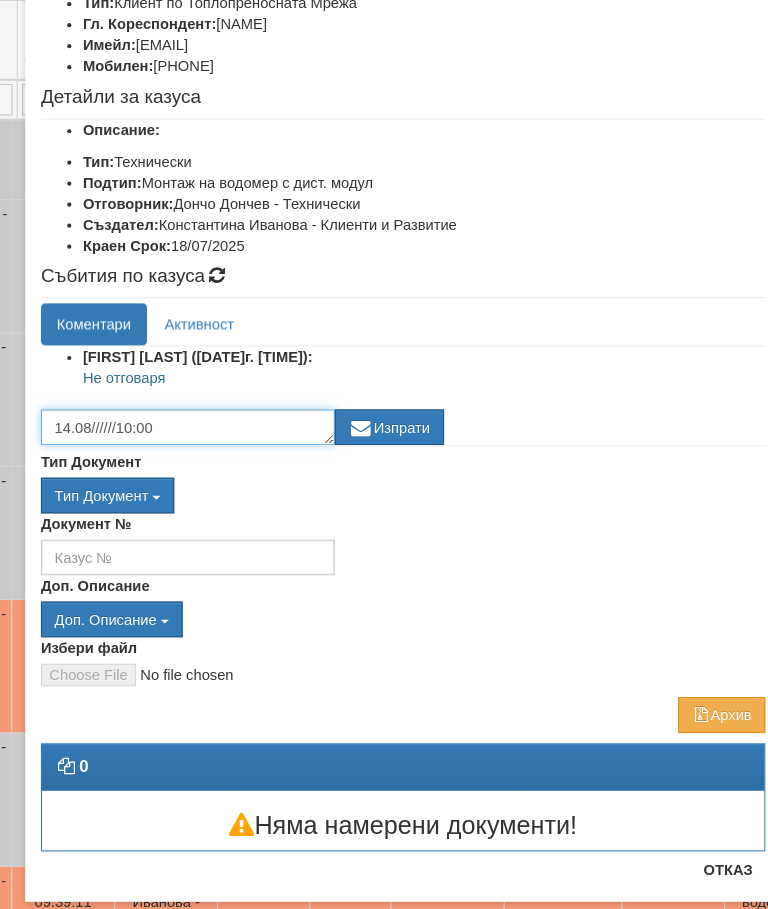 type on "14.08//////10:00" 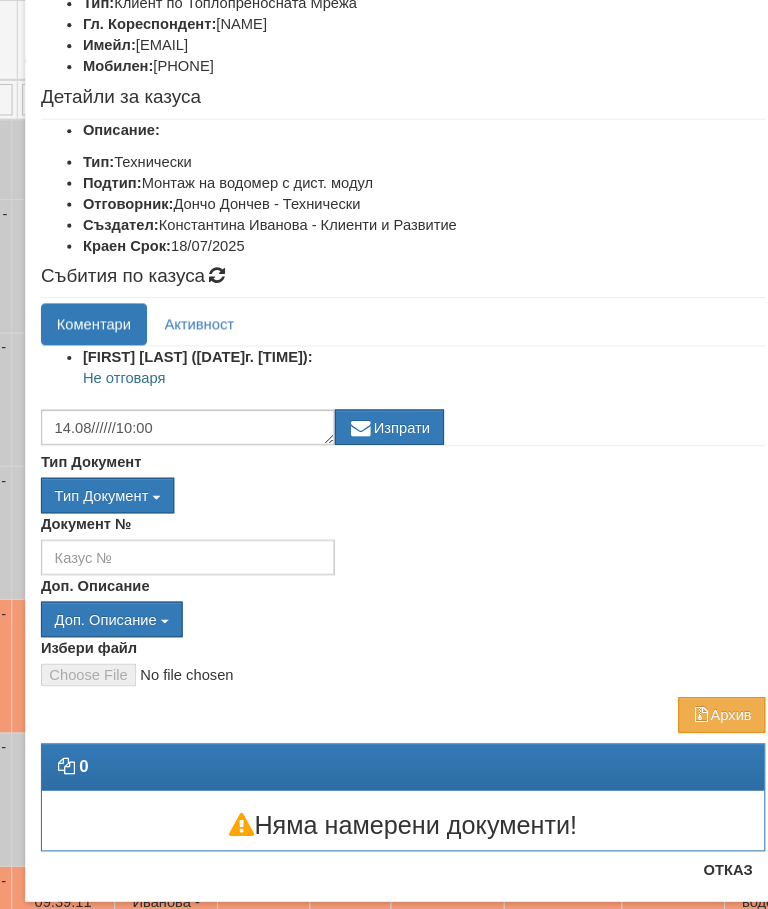 click on "Изпрати" at bounding box center [371, 407] 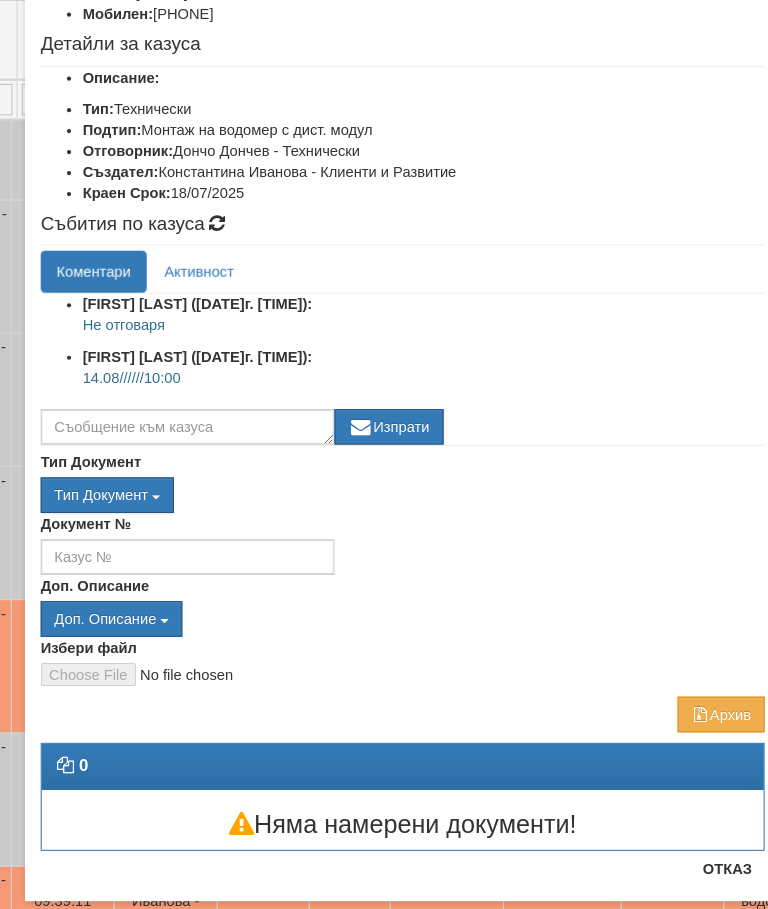 scroll, scrollTop: 225, scrollLeft: 0, axis: vertical 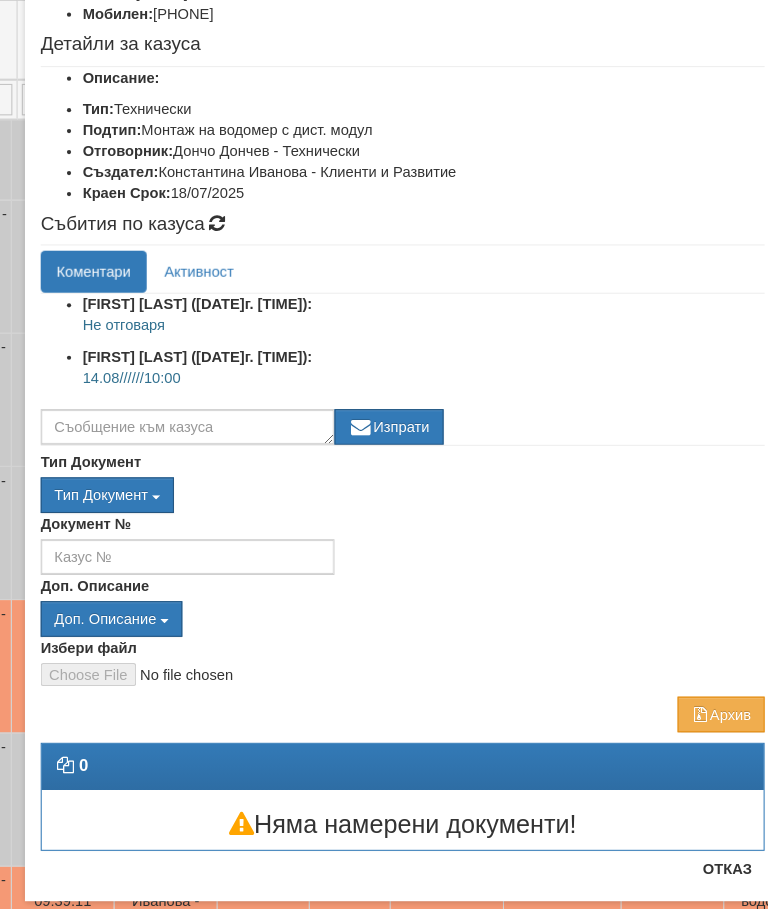 click on "Отказ" at bounding box center [693, 828] 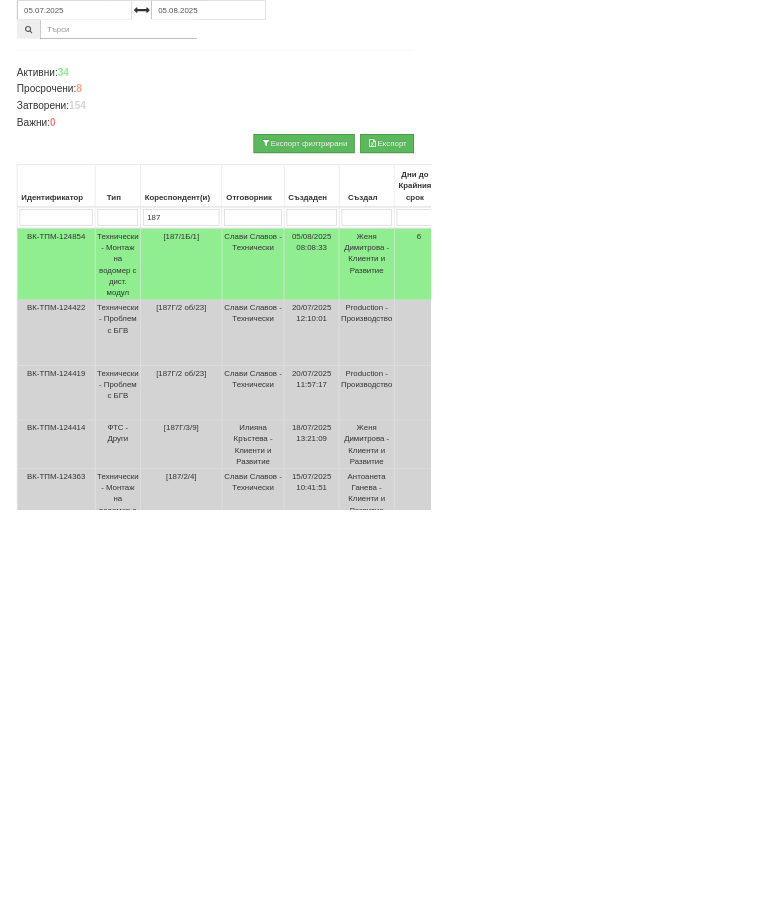 scroll, scrollTop: 225, scrollLeft: 0, axis: vertical 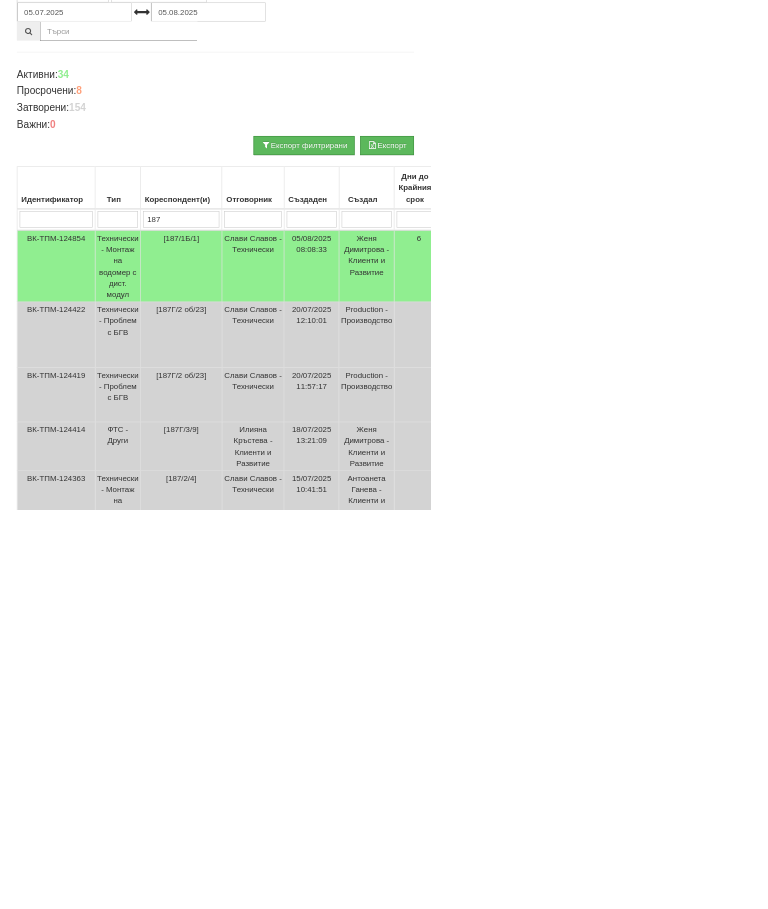click on "187" at bounding box center (323, 391) 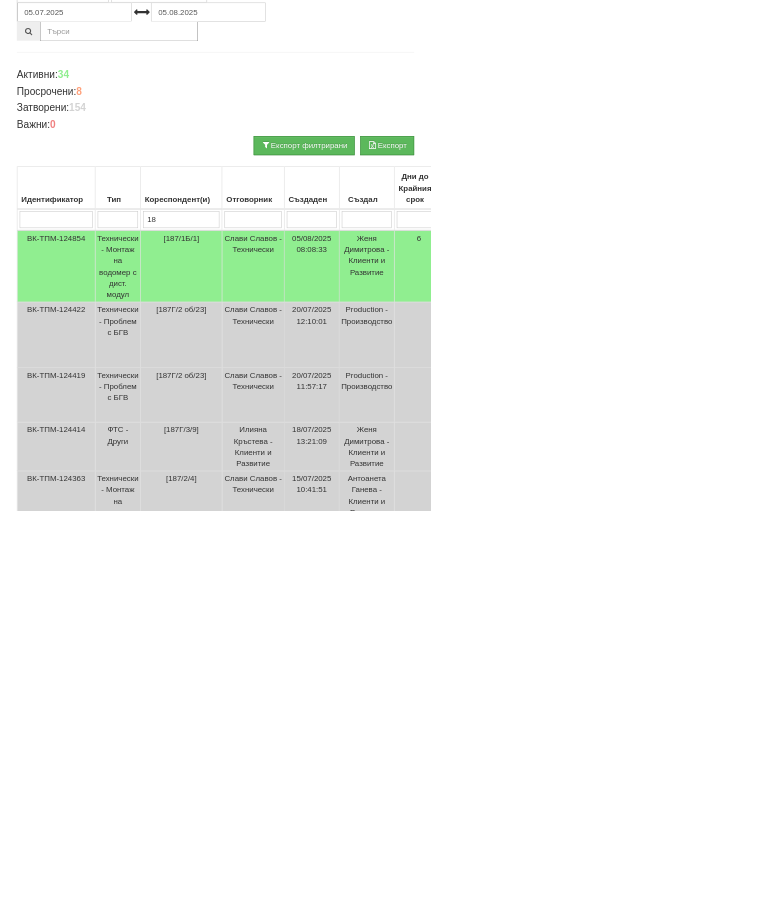 type on "1" 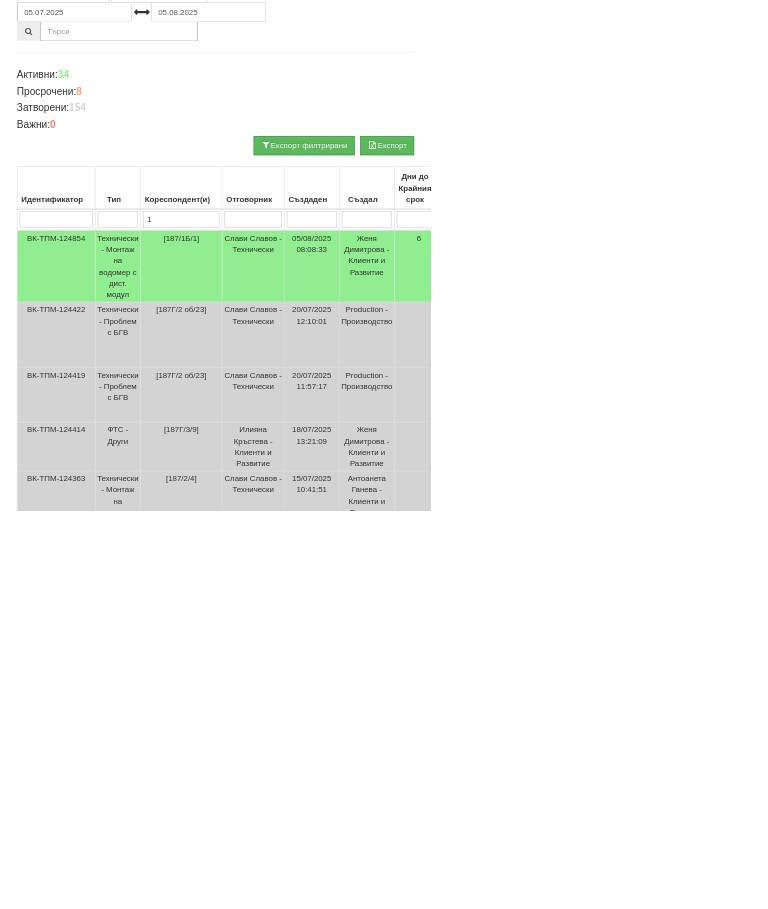 type 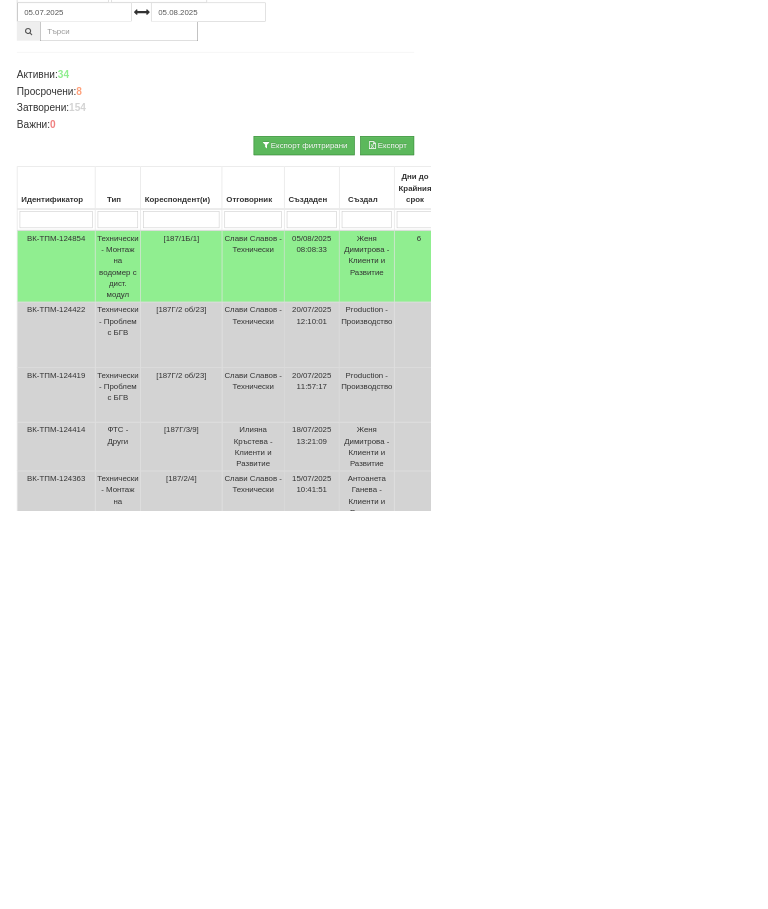 type 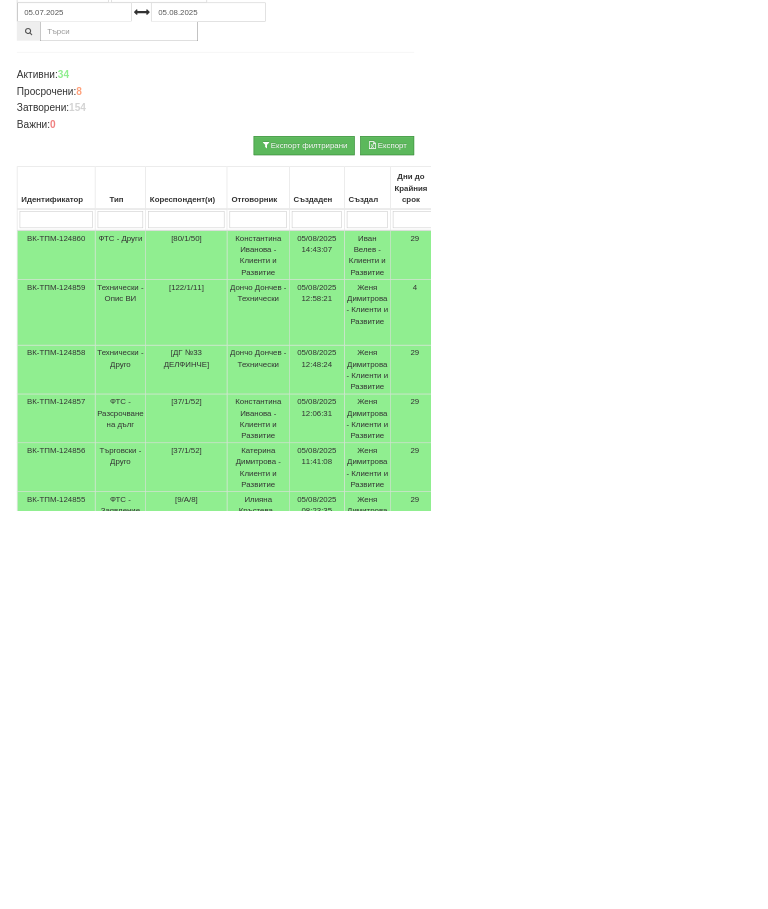 scroll, scrollTop: 47, scrollLeft: 0, axis: vertical 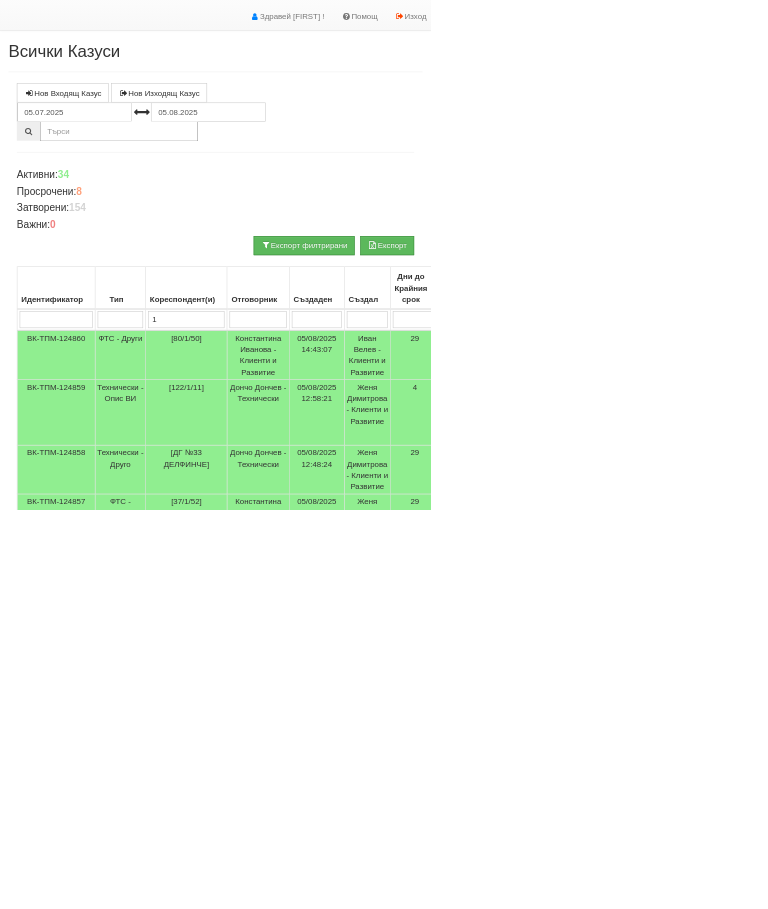 type on "12" 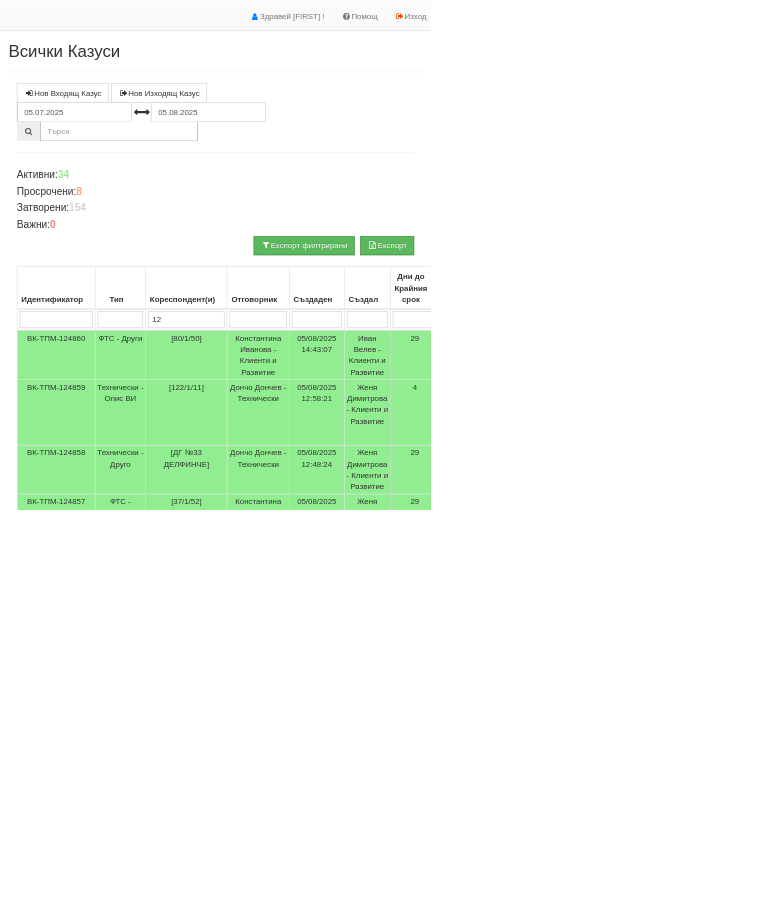type on "12" 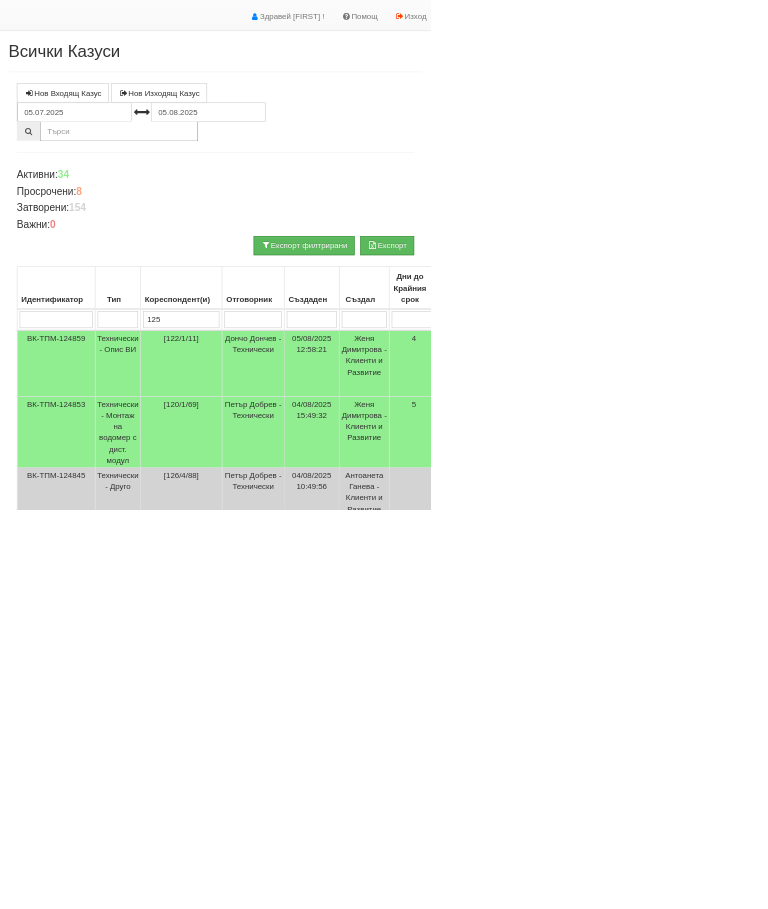 type on "125" 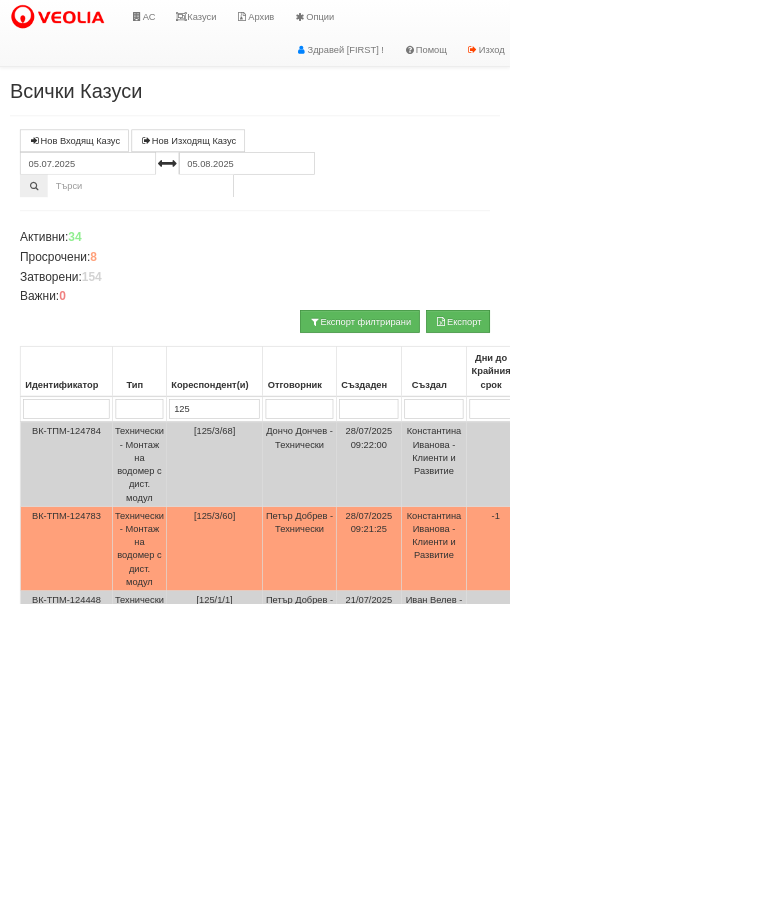 scroll, scrollTop: 353, scrollLeft: 0, axis: vertical 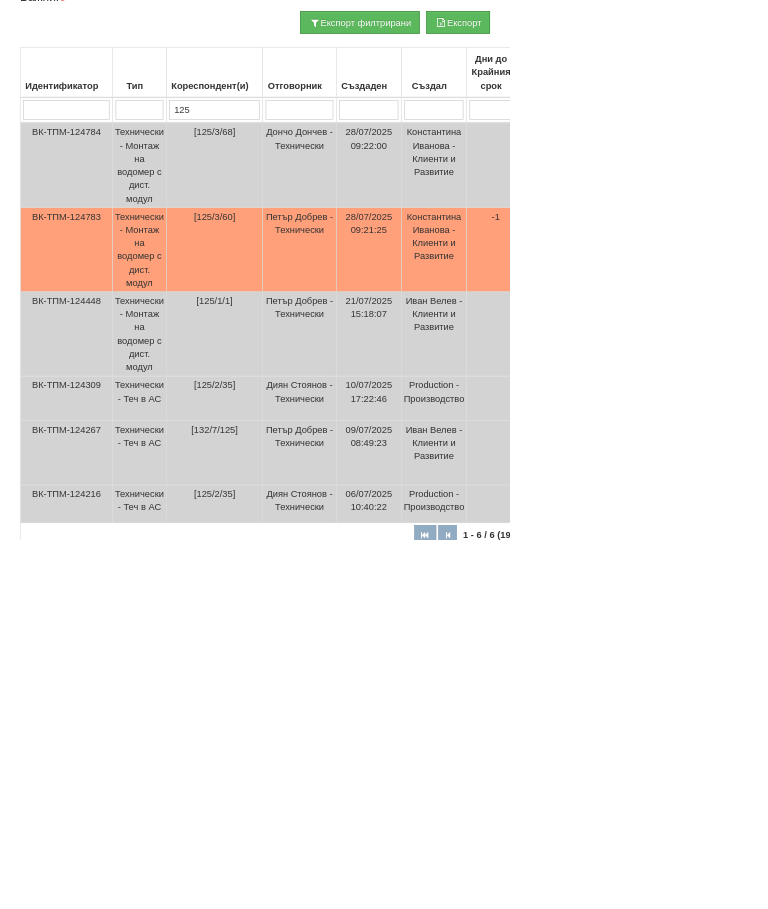 type on "125" 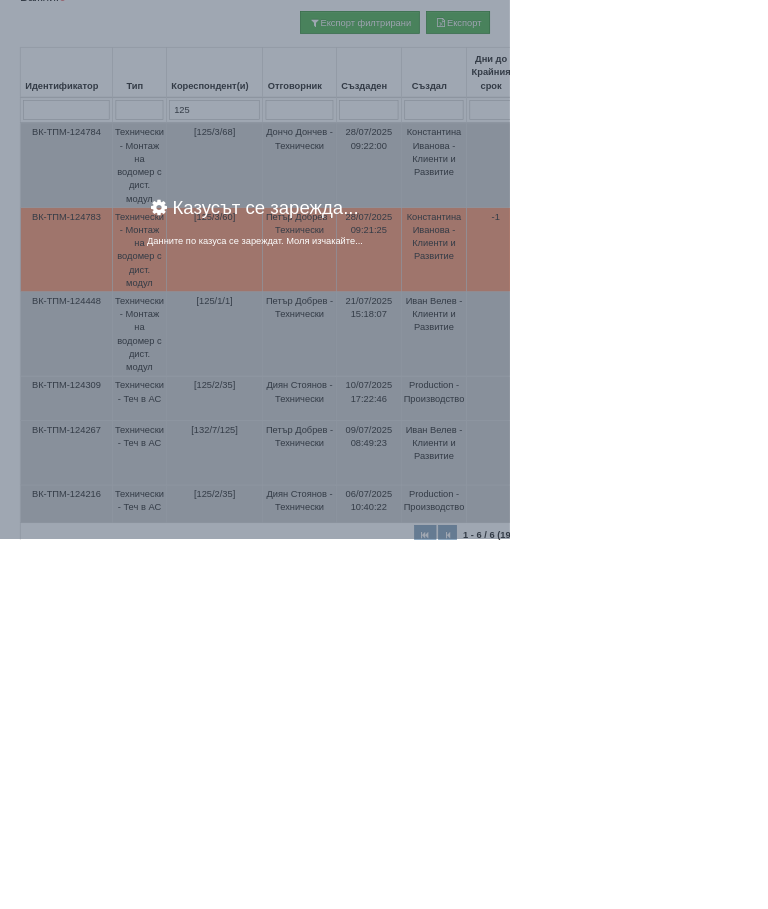 scroll, scrollTop: 0, scrollLeft: 0, axis: both 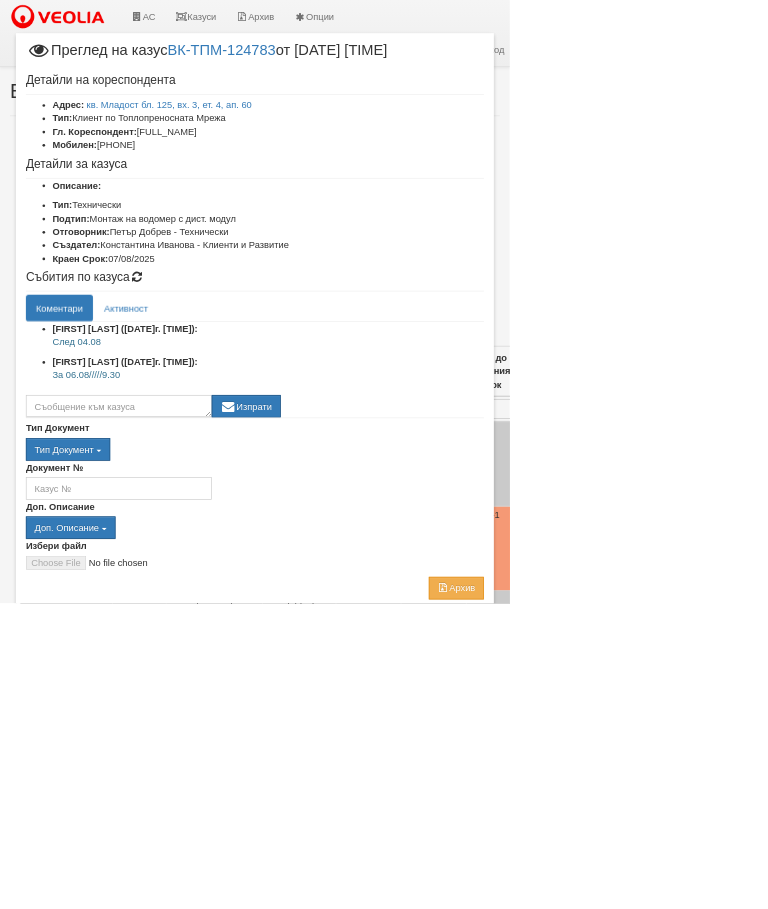 click on "Приключи казуса" at bounding box center (384, 1053) 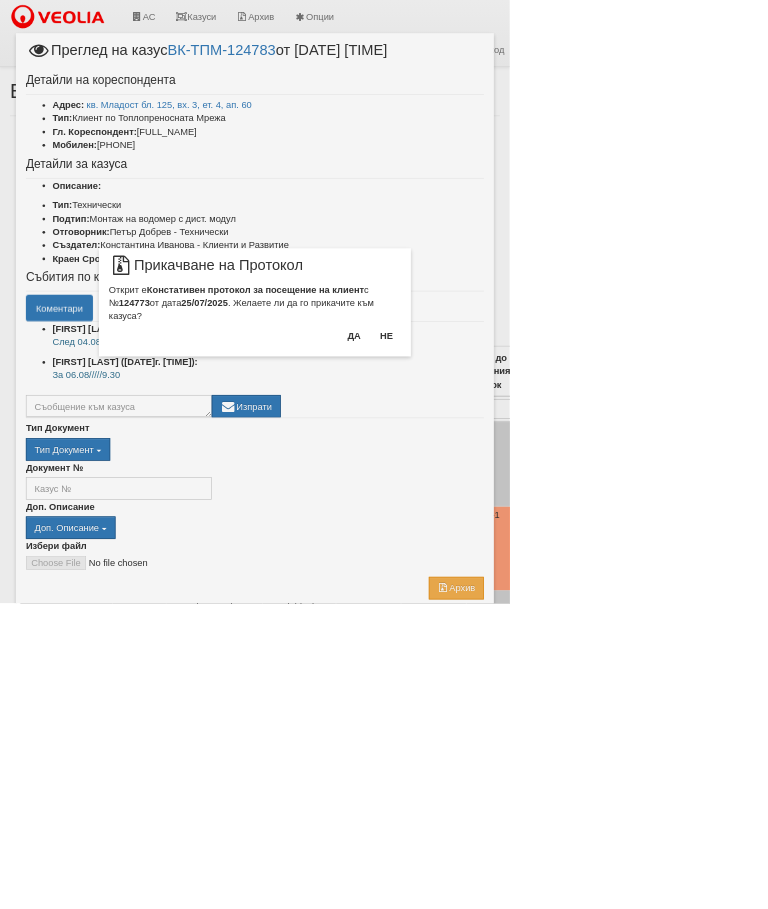 click on "Да" at bounding box center [533, 506] 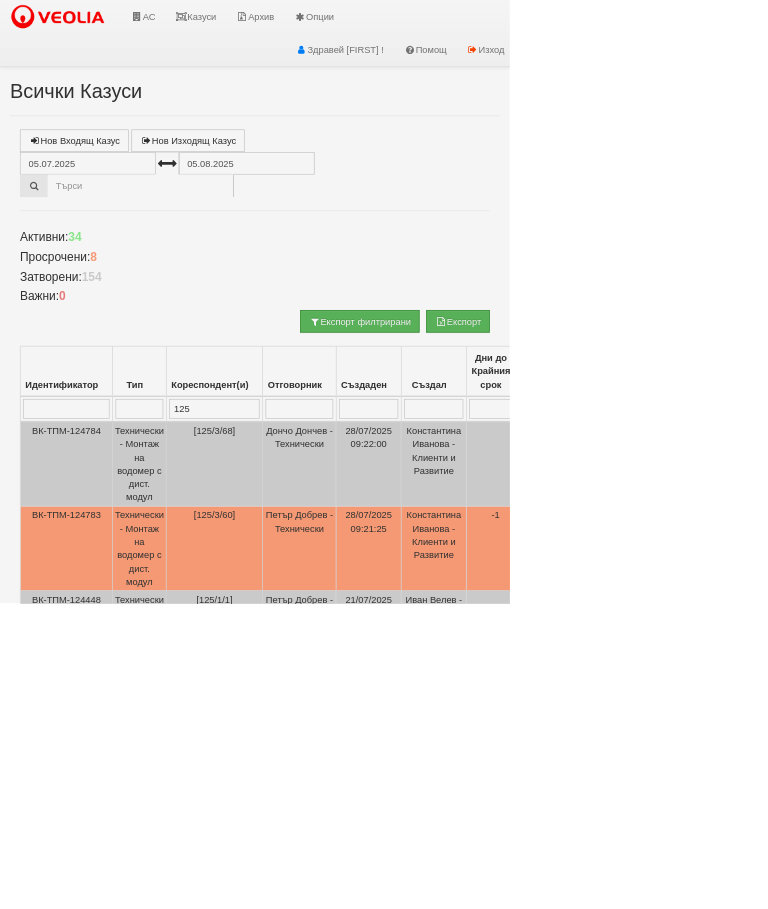 select on "10" 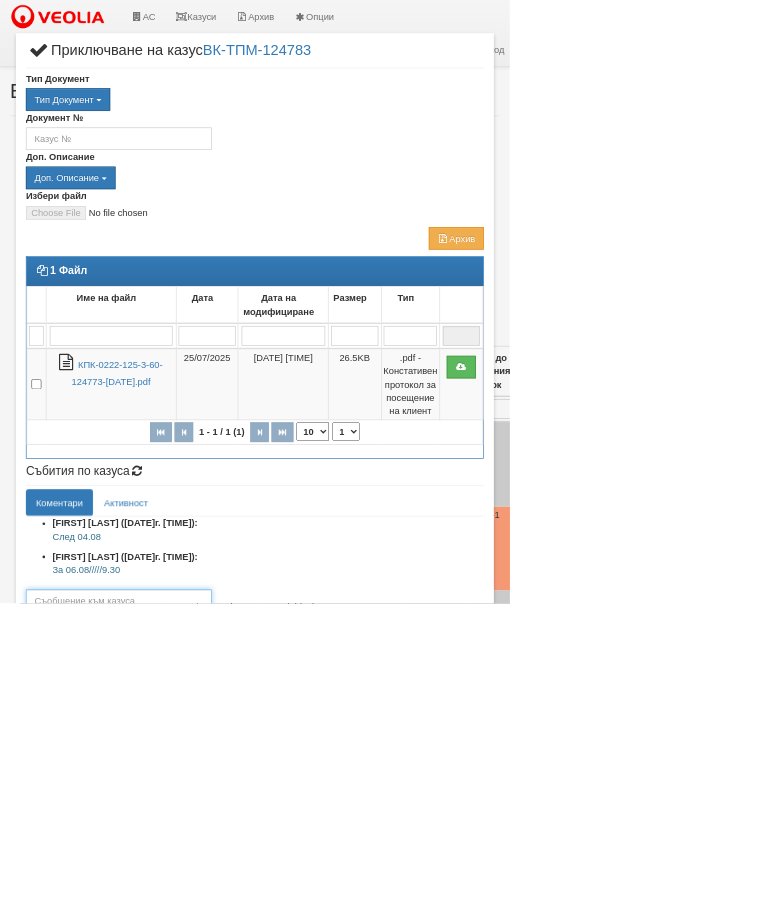 click at bounding box center [179, 905] 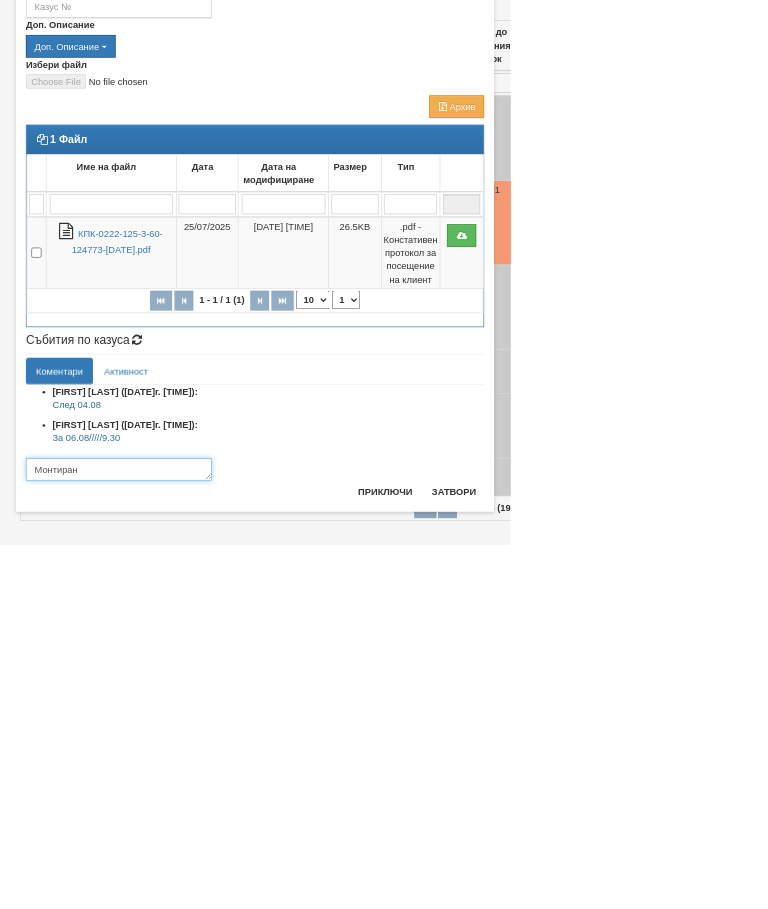 scroll, scrollTop: 110, scrollLeft: 0, axis: vertical 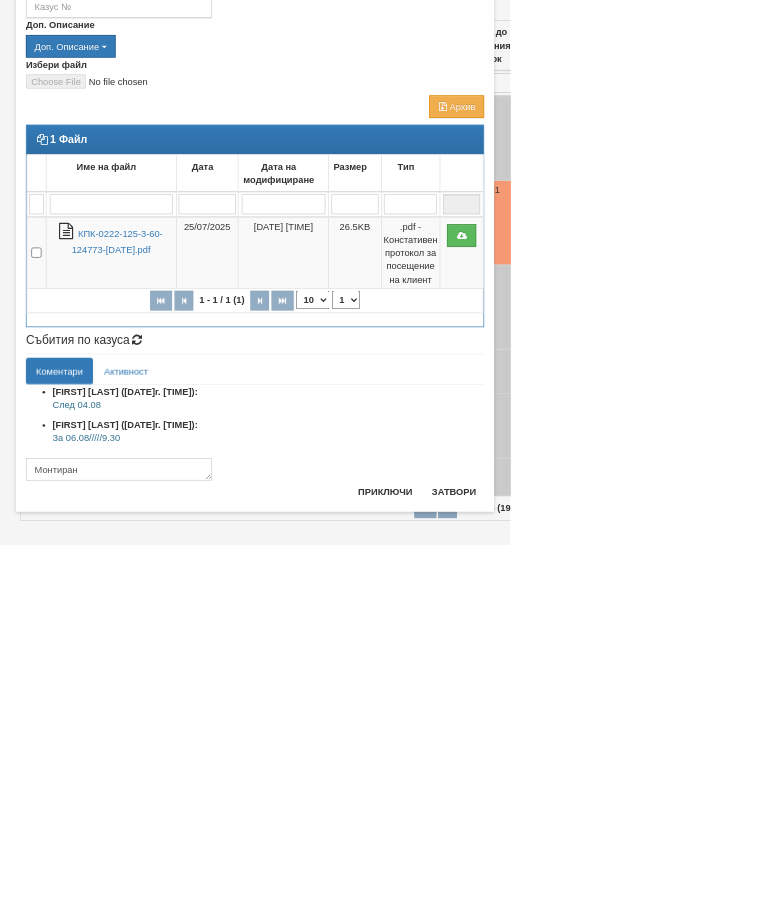 click on "Приключи" at bounding box center [580, 828] 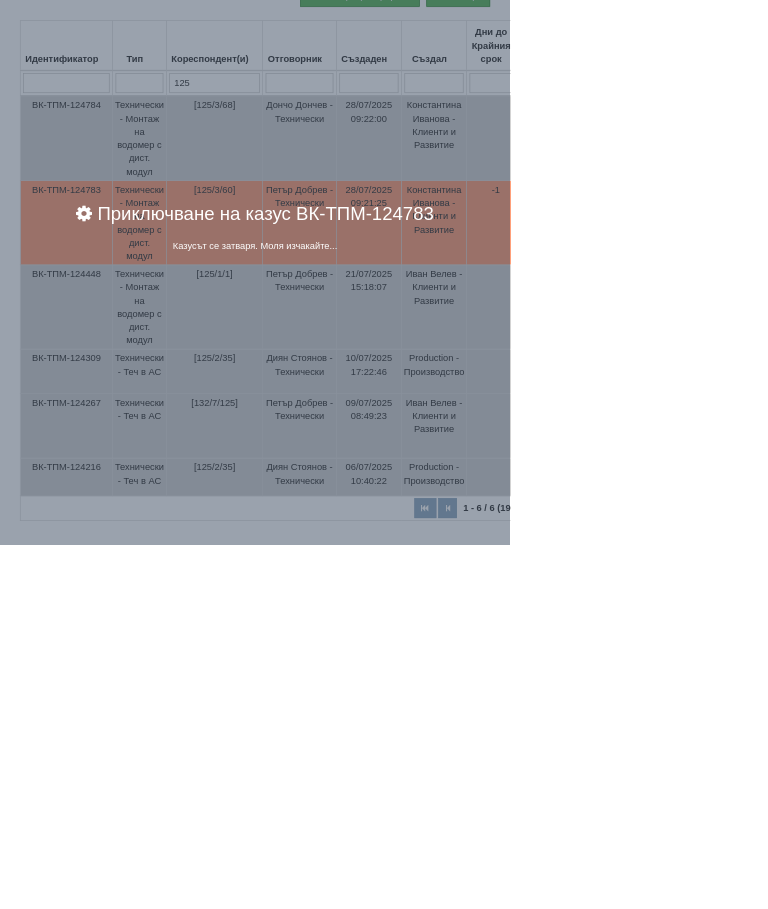 scroll, scrollTop: 0, scrollLeft: 0, axis: both 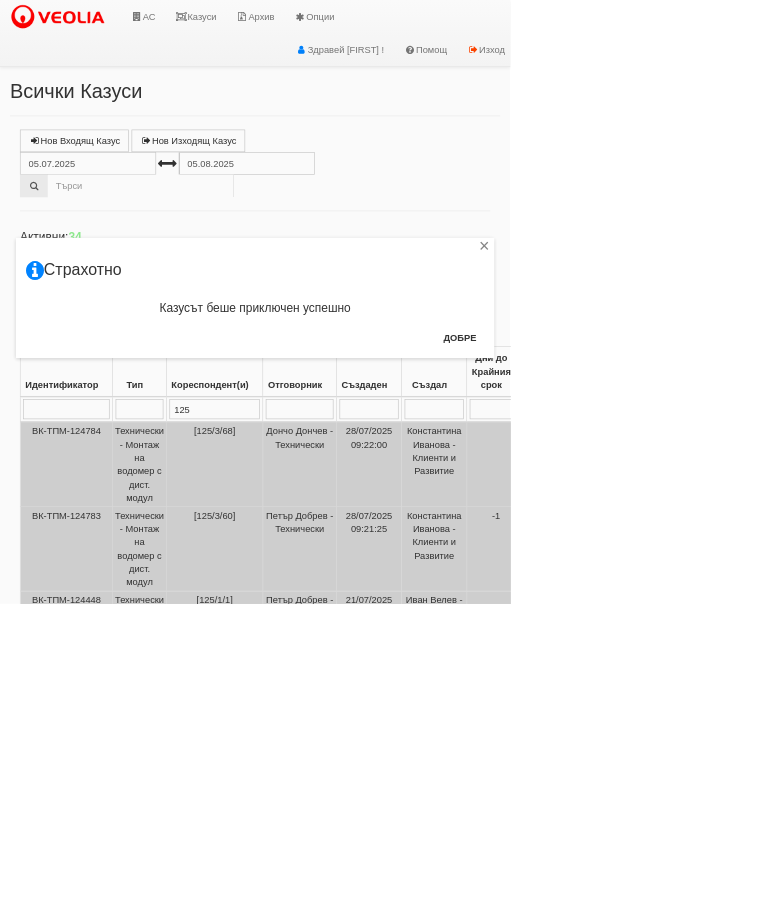click on "Добре" at bounding box center [692, 508] 